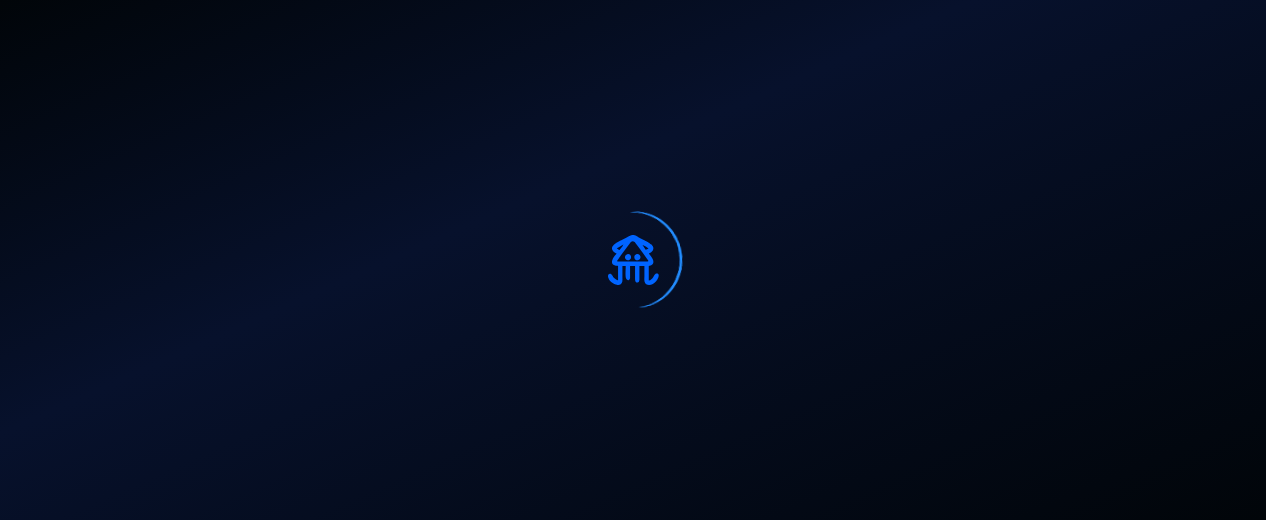 scroll, scrollTop: 0, scrollLeft: 0, axis: both 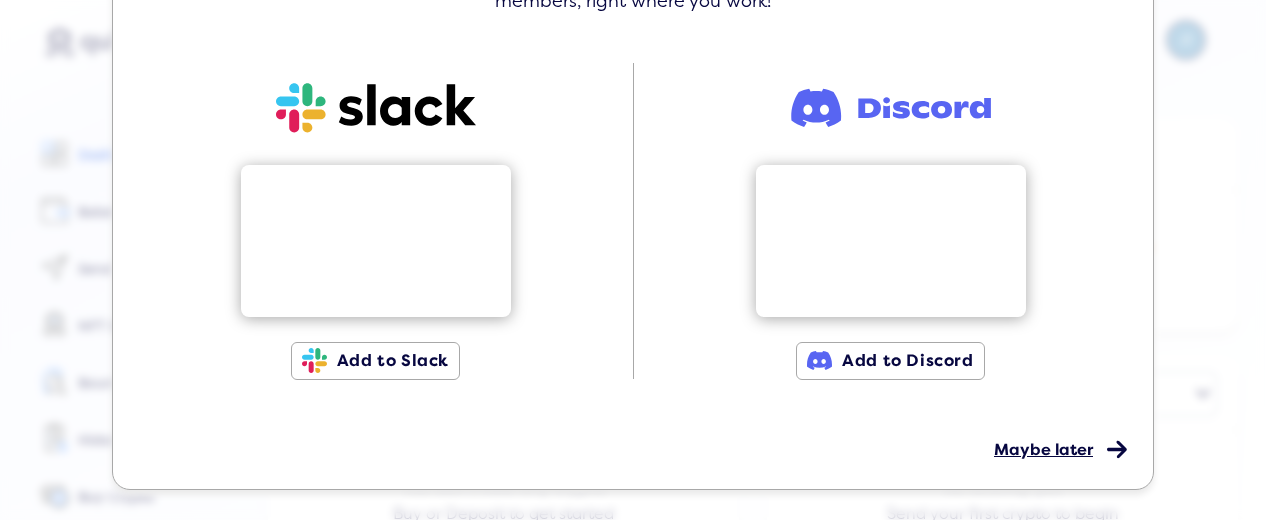 click on "Maybe later" at bounding box center [1043, 450] 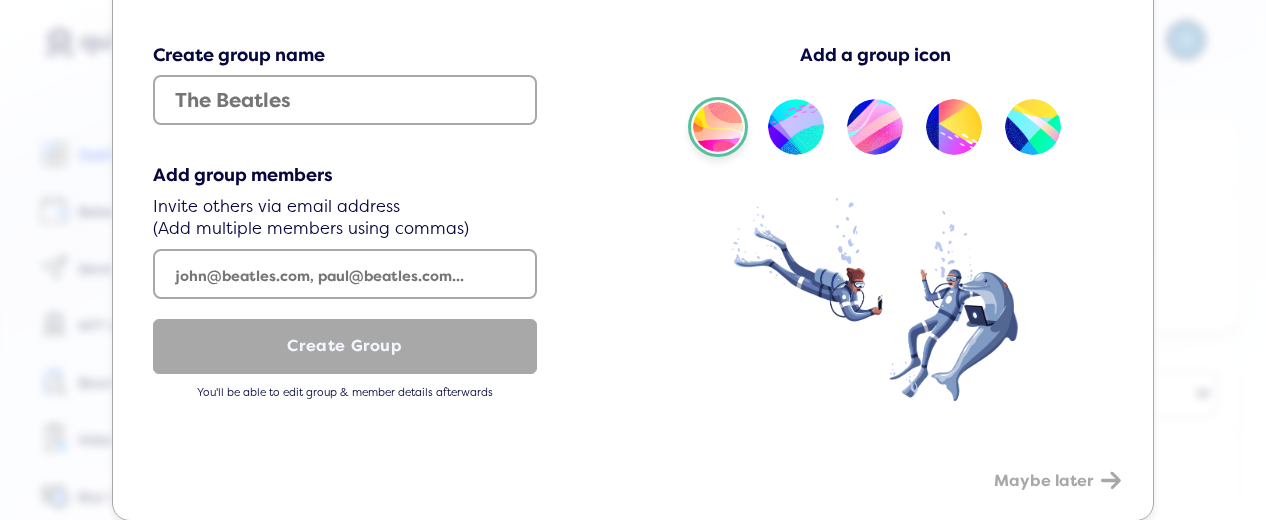 scroll, scrollTop: 200, scrollLeft: 0, axis: vertical 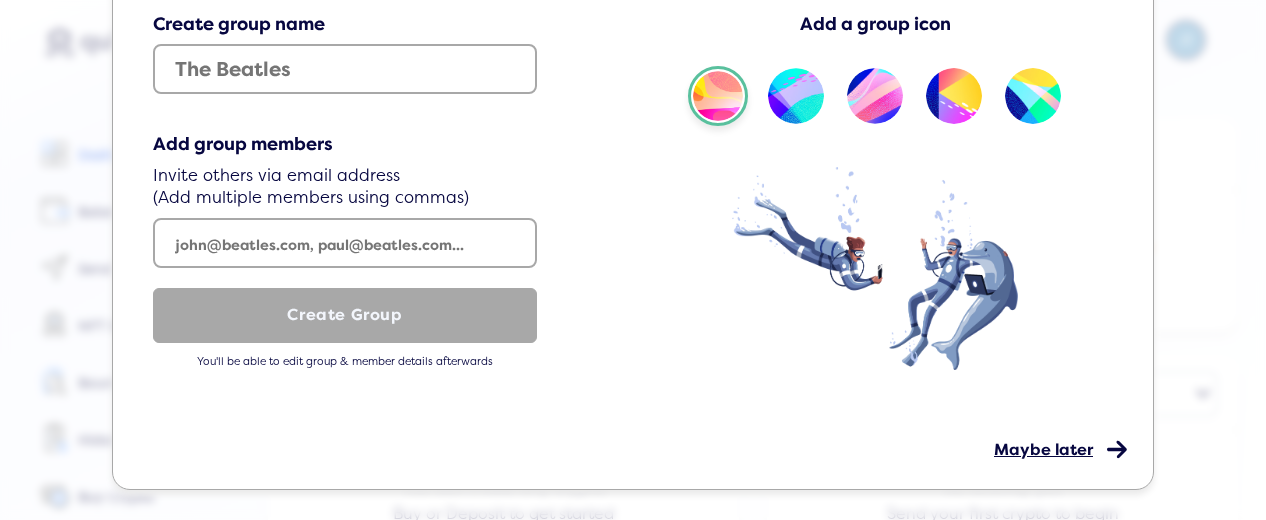 click on "Maybe later" at bounding box center (1043, 450) 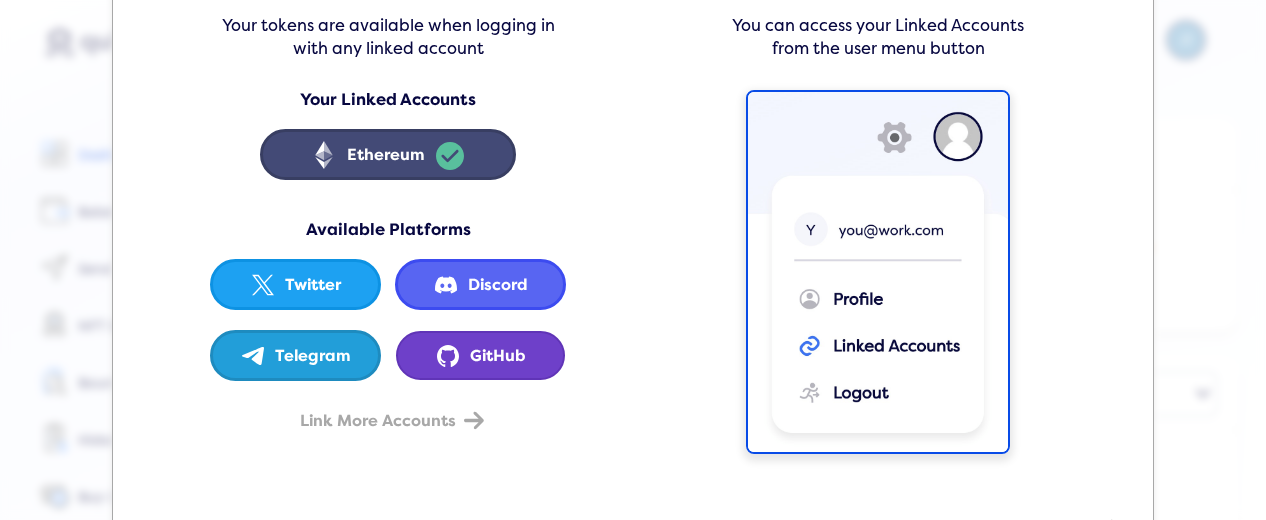 scroll, scrollTop: 135, scrollLeft: 0, axis: vertical 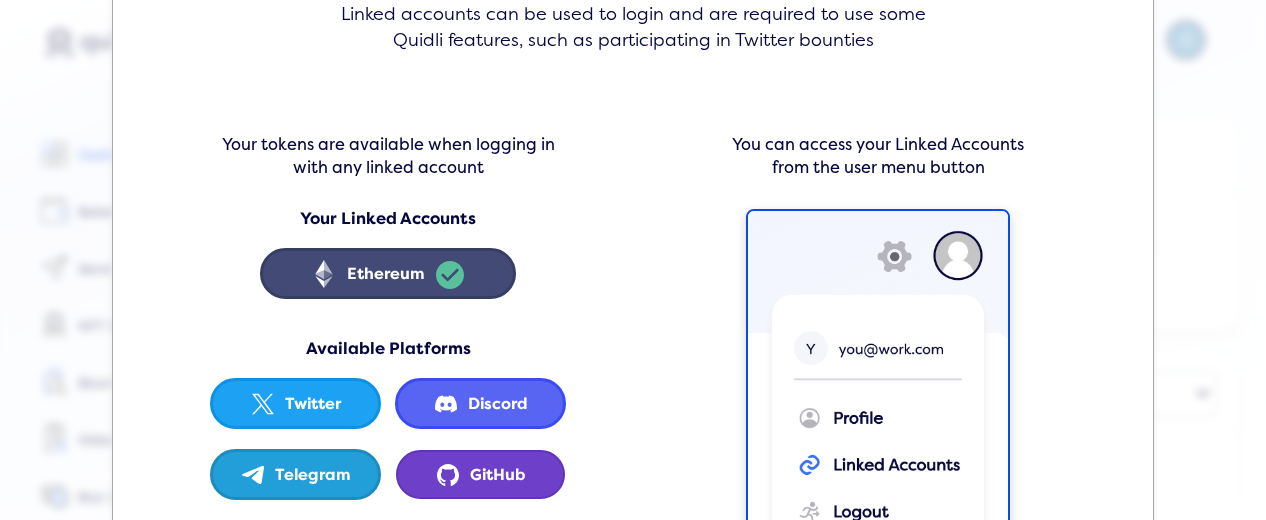 click on "icon  Ethereum
linked" 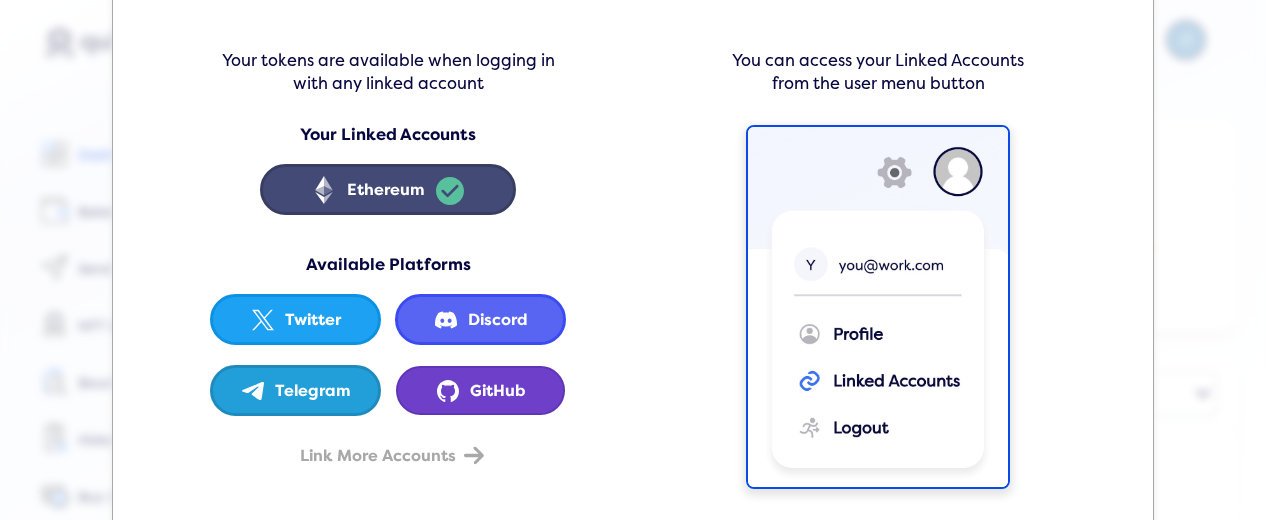 scroll, scrollTop: 335, scrollLeft: 0, axis: vertical 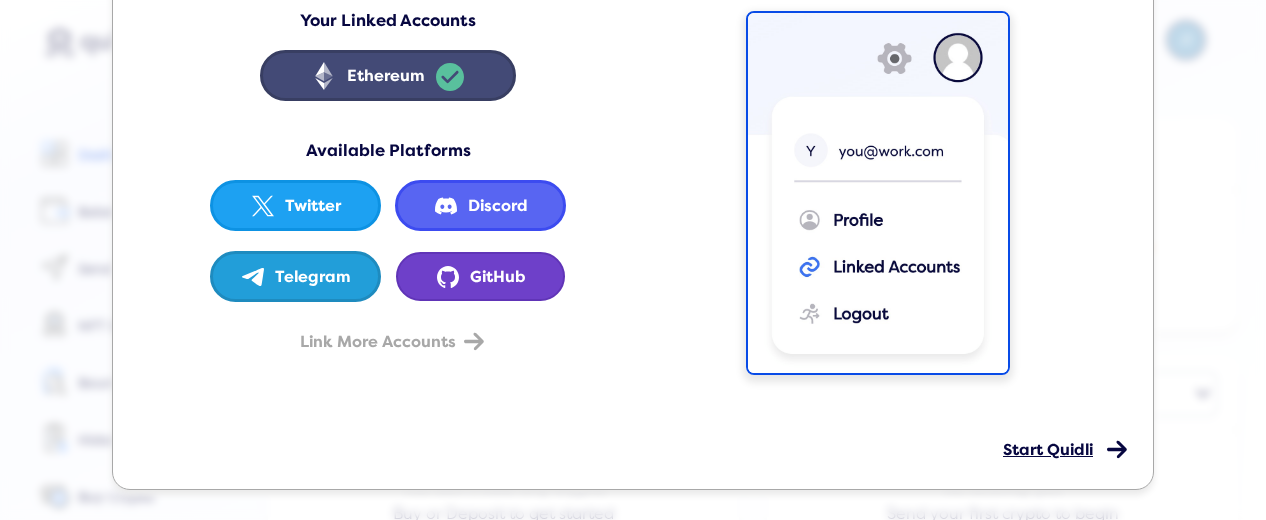 click on "Start Quidli" at bounding box center (1048, 450) 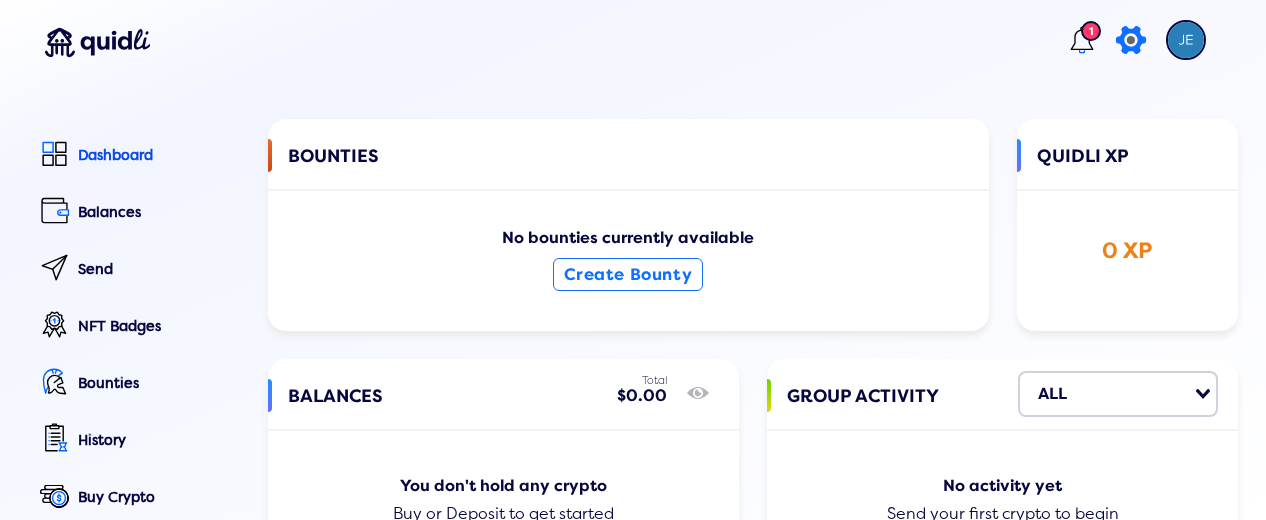 click 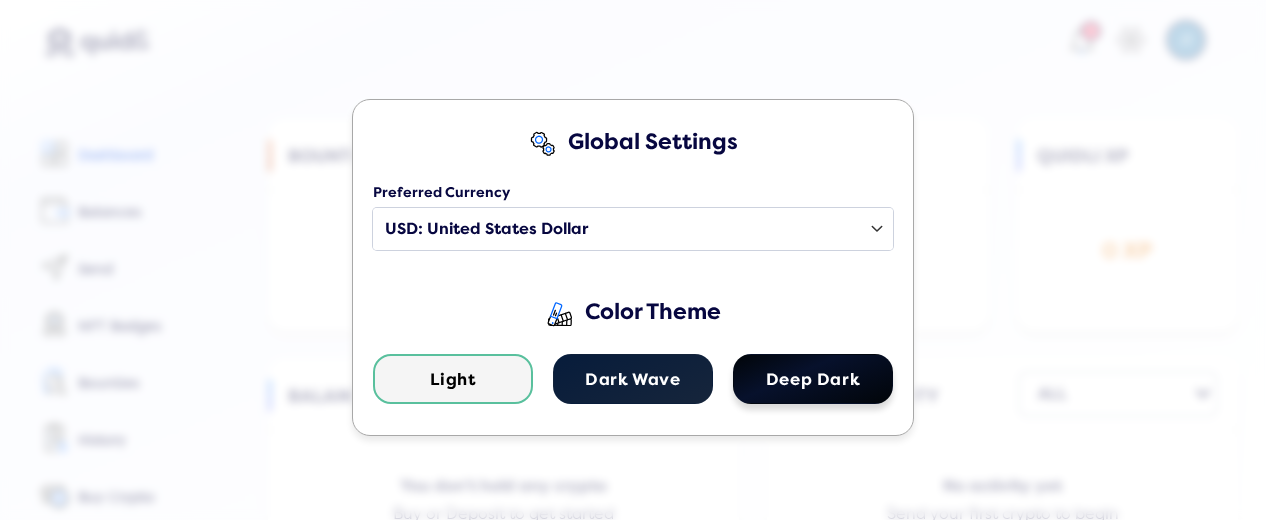 click on "Deep Dark" 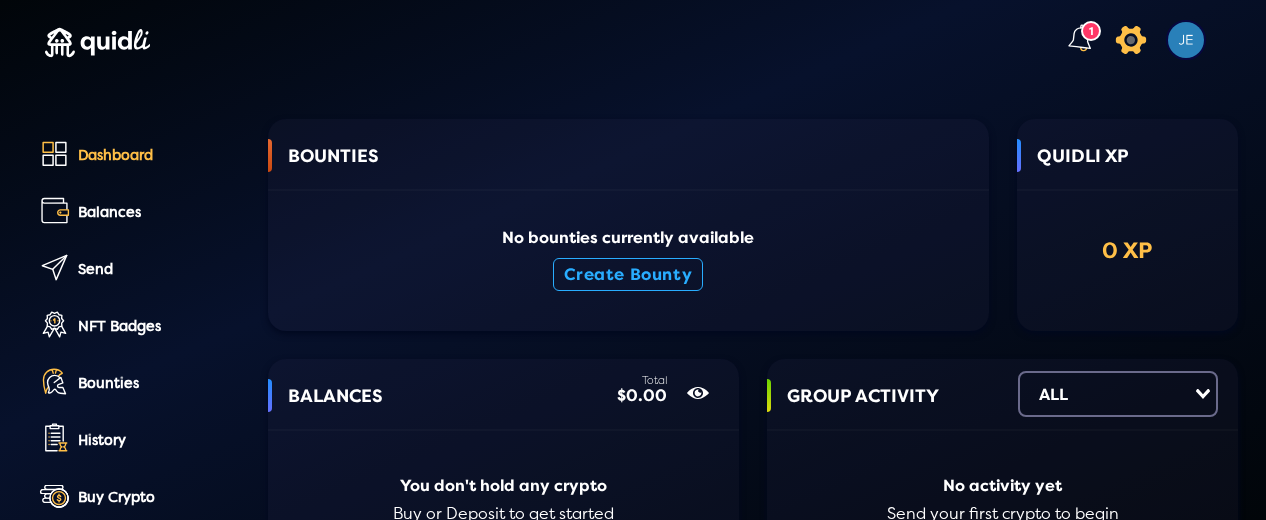 click on "icon" 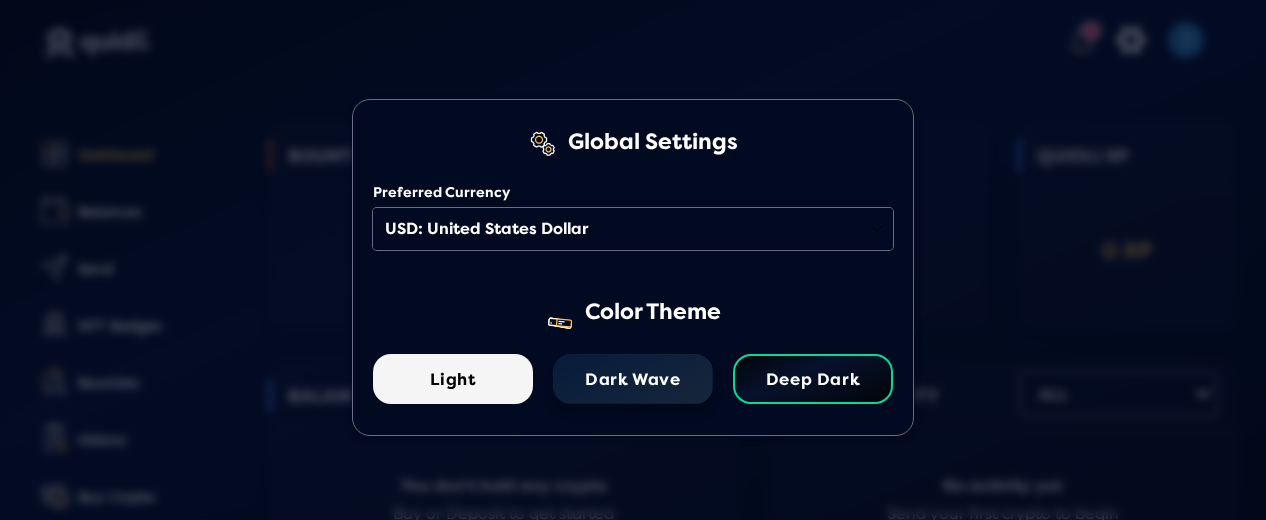 click on "Dark Wave" 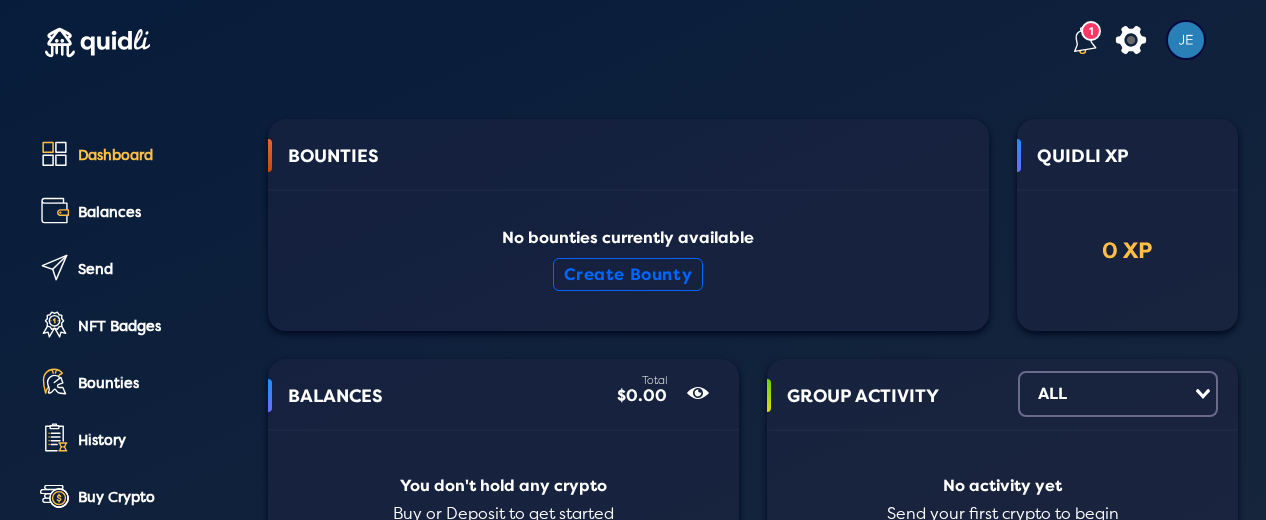 click at bounding box center (1082, 40) 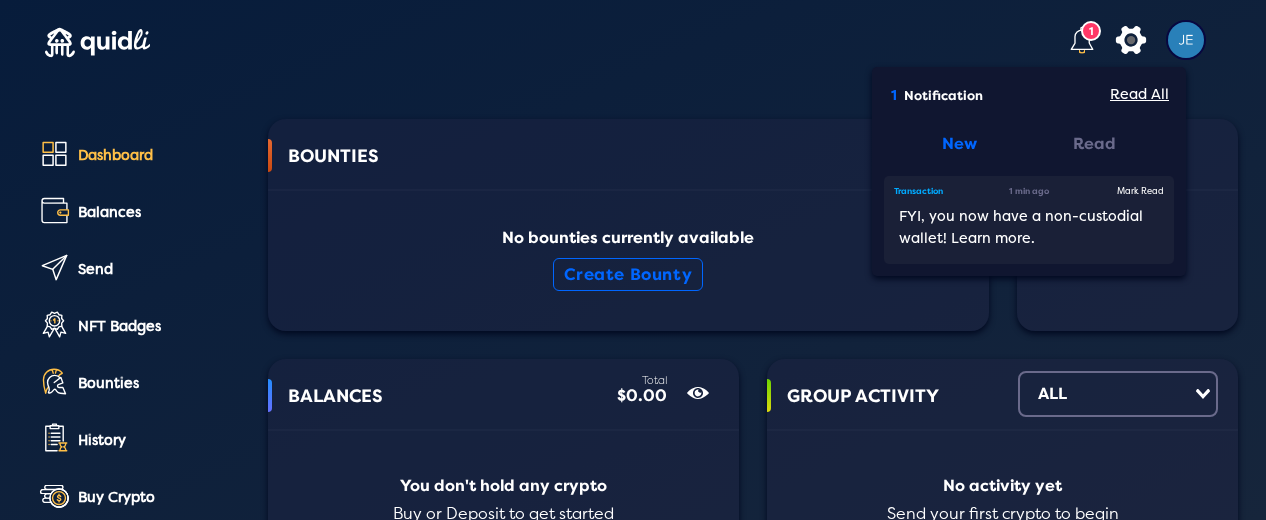 click on "1 1  Notification Read All New Read Transaction 1 min ago  Mark Read  FYI, you now have a non-custodial wallet! Learn more.
icon" at bounding box center (623, 44) 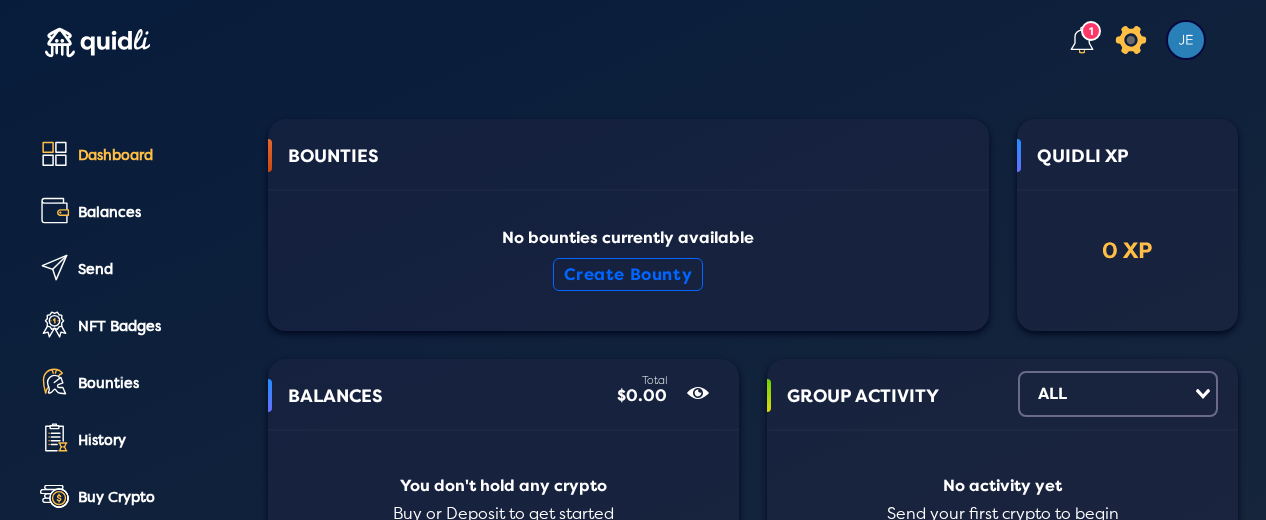 click 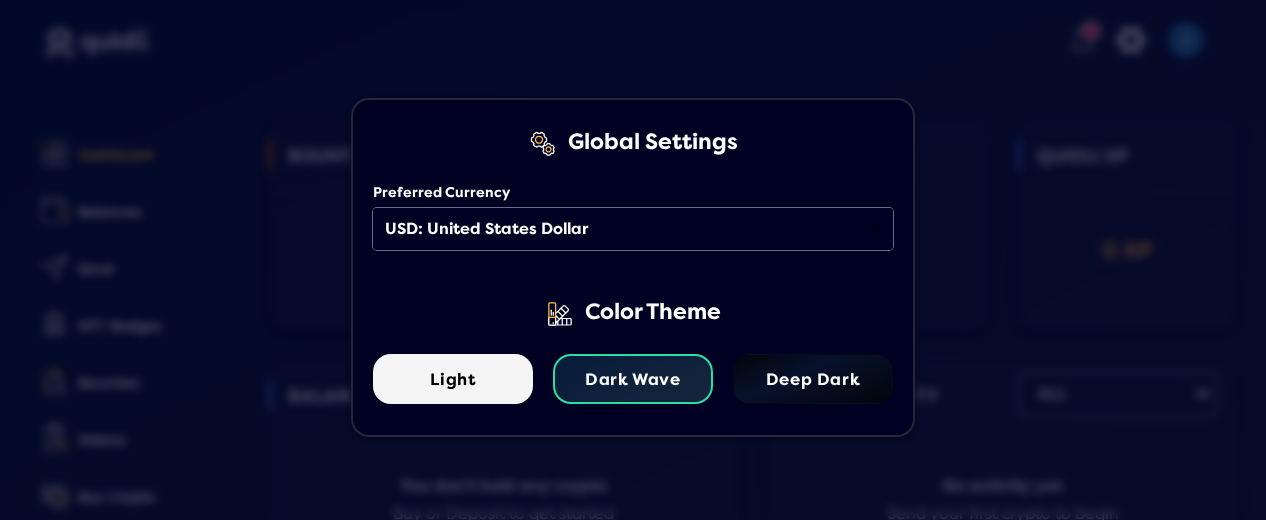 click on "Global Settings Preferred Currency Select a country USD: United States Dollar EUR: Euro AED : United Arab Emirates Dirham ARS : Argentine Peso AUD : Australian Dollar BDT : Bangladeshi Taka BHD : Bahraini Dinar BMD : Bermudan Dollar BRL : Brazilian Real CAD : Canadian Dollar CHF : Swiss Franc CLP : Chilean Peso CNY : Chinese Yuan CZK : Czech Republic Koruna DKK : Danish Krone GBP : British Pound Sterling GEL : Georgian Lari HKD : Hong Kong Dollar HUF : Hungarian Forint IDR : Indonesian Rupiah ILS : Israeli New Sheqel INR : Indian Rupee JPY : Japanese Yen KRW : South Korean Won KWD : Kuwaiti Dinar LKR : Sri Lankan Rupee MMK : Myanma Kyat MXN : Mexican Peso MYR : Malaysian Ringgit NGN : Nigerian Naira NOK : Norwegian Krone NZD : New Zealand Dollar PHP : Philippine Peso PKR : Pakistani Rupee PLN : Polish Zloty RUB : Russian Ruble SAR : Saudi Riyal SEK : Swedish Krona SGD : Singapore Dollar THB : Thai Baht TRY : Turkish Lira TWD : New Taiwan Dollar UAH : Ukrainian Hryvnia VEF : Venezuelan Bolívar Fuerte (Old)" 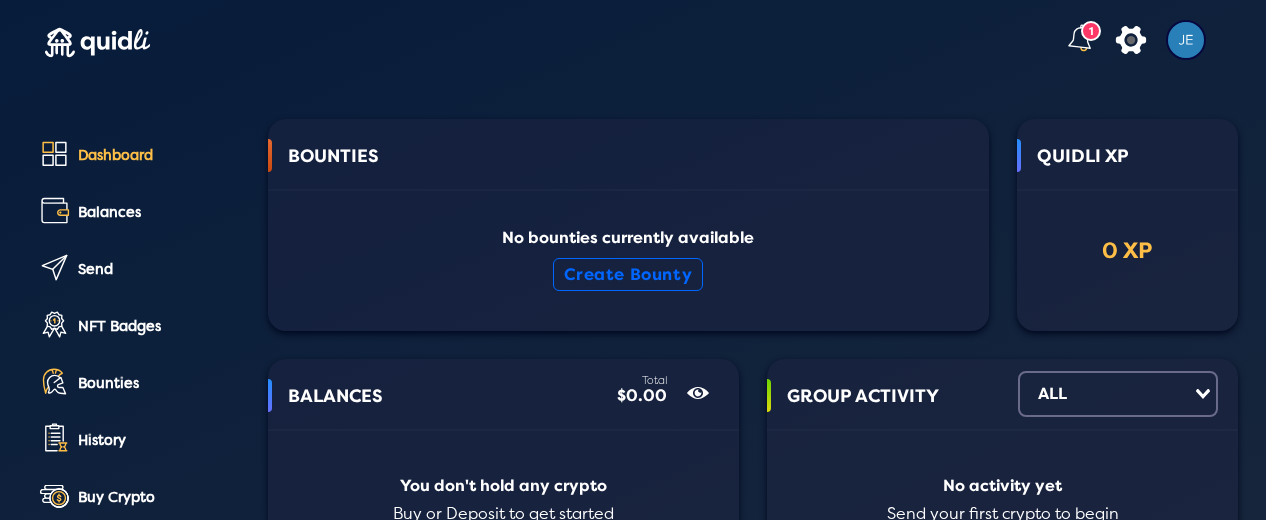 click at bounding box center [1186, 40] 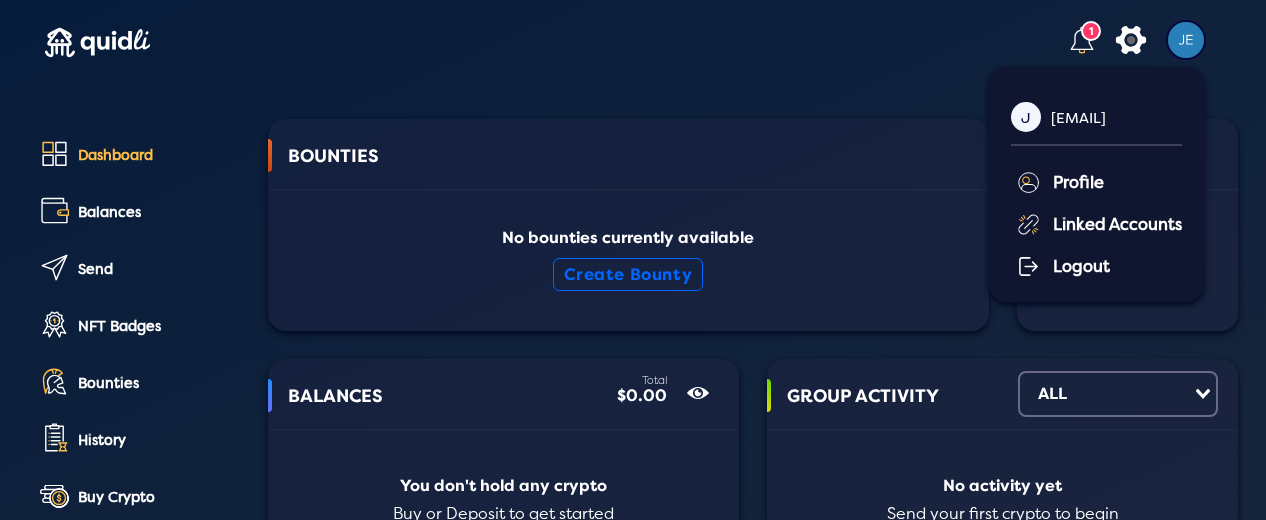 click on "Profile" 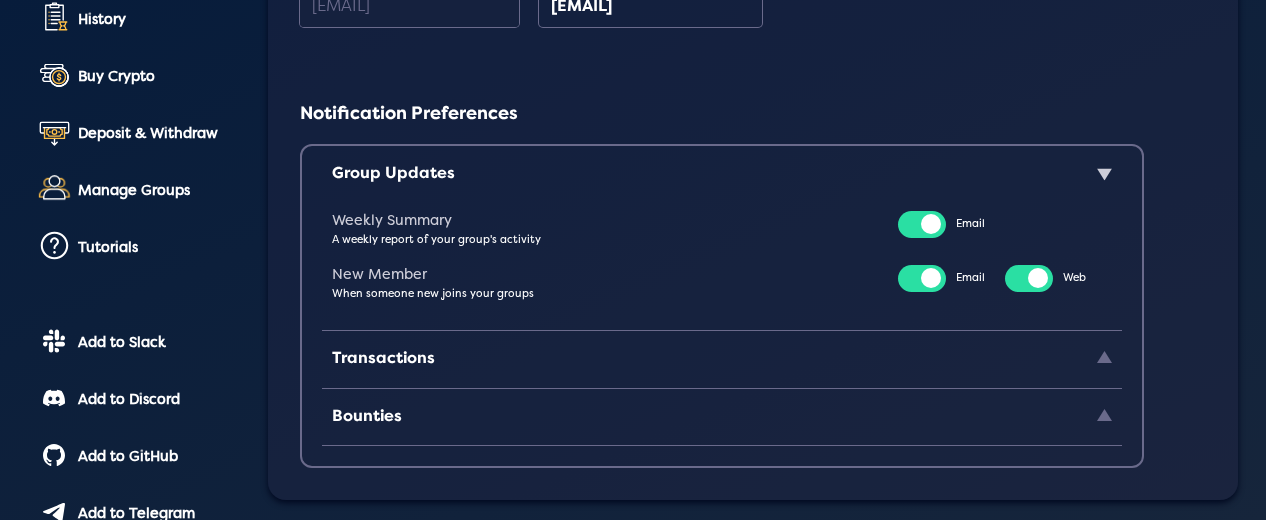 scroll, scrollTop: 500, scrollLeft: 0, axis: vertical 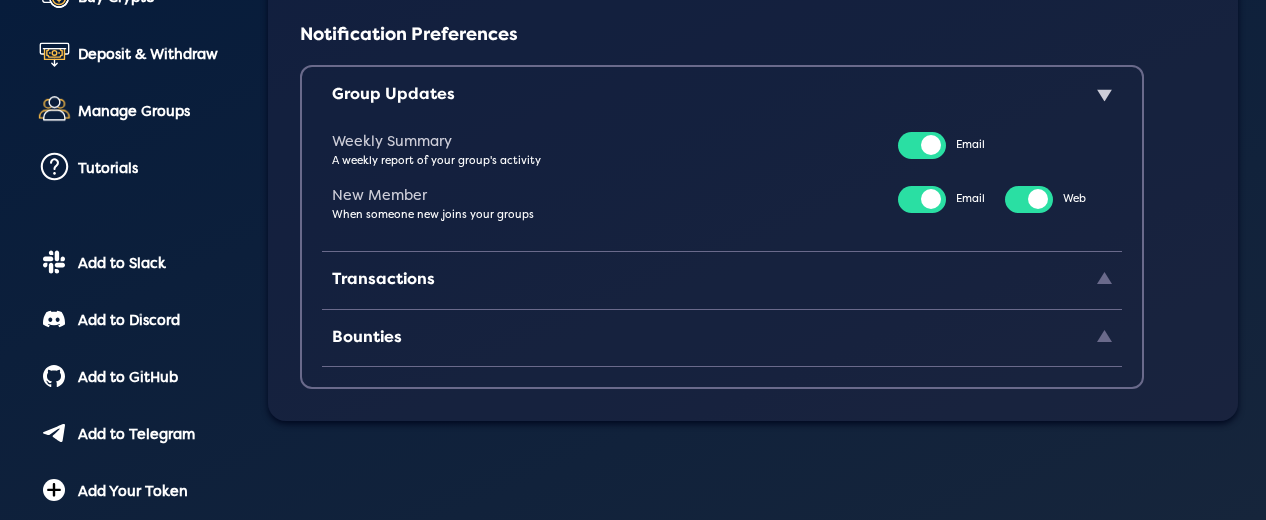 click on "Bounties" at bounding box center [722, 342] 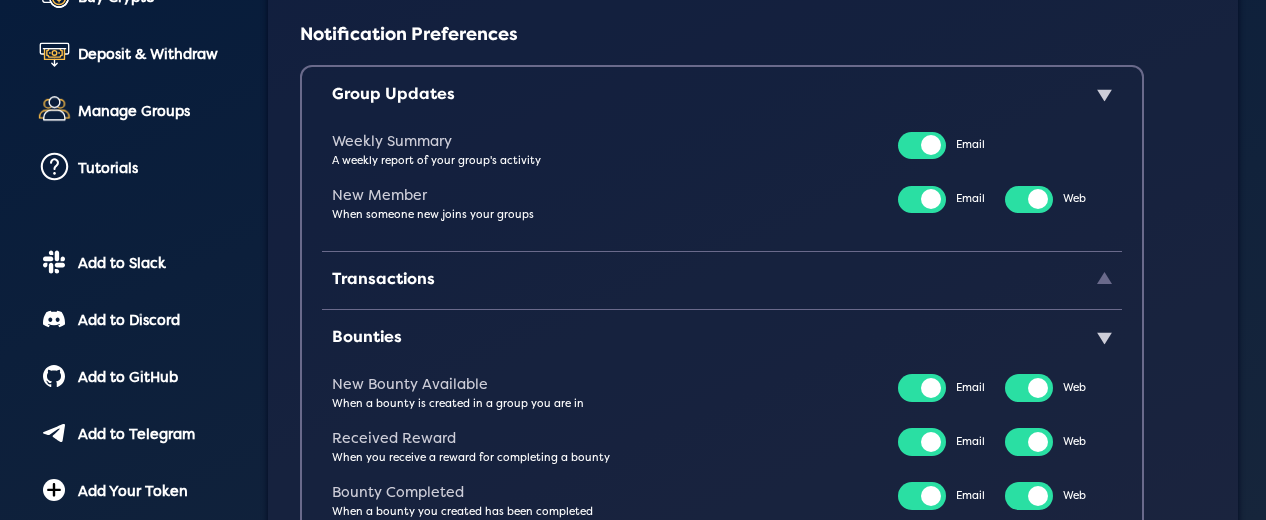click on "Bounties" at bounding box center (722, 342) 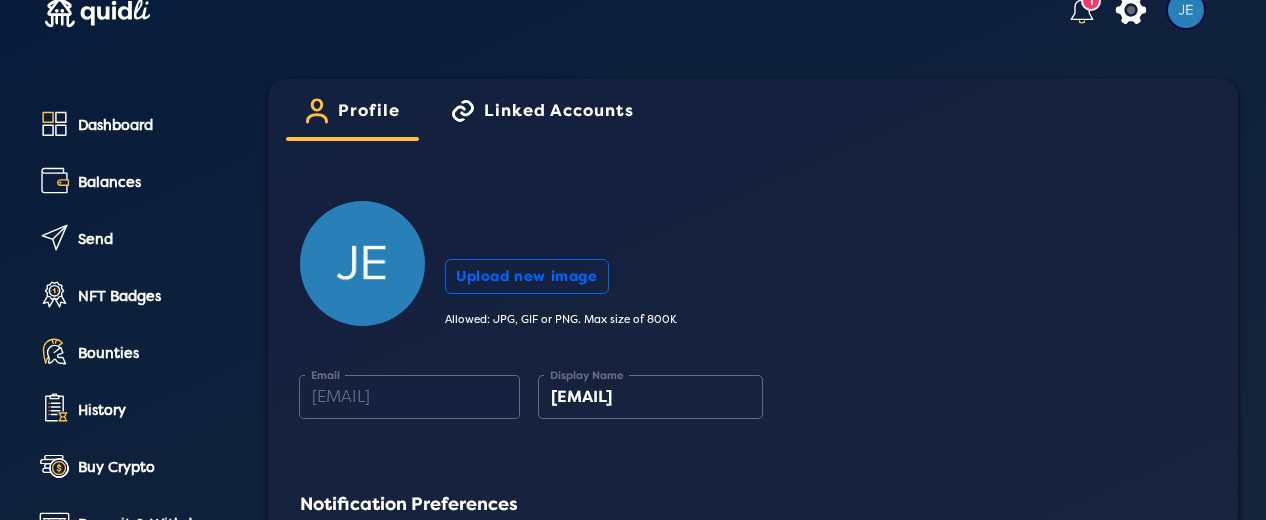 scroll, scrollTop: 0, scrollLeft: 0, axis: both 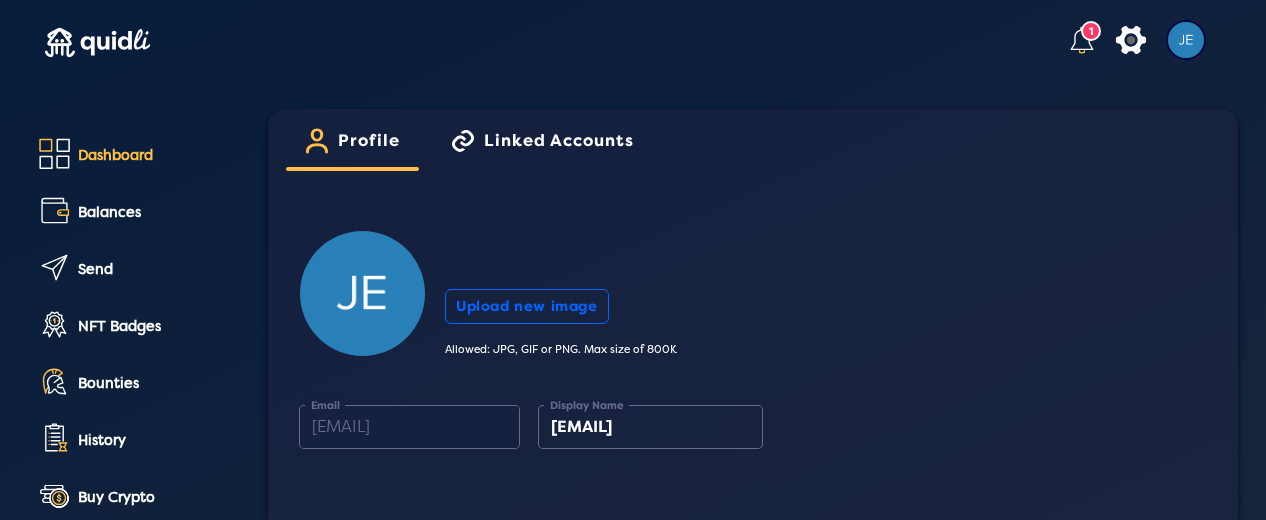 click on "Dashboard" 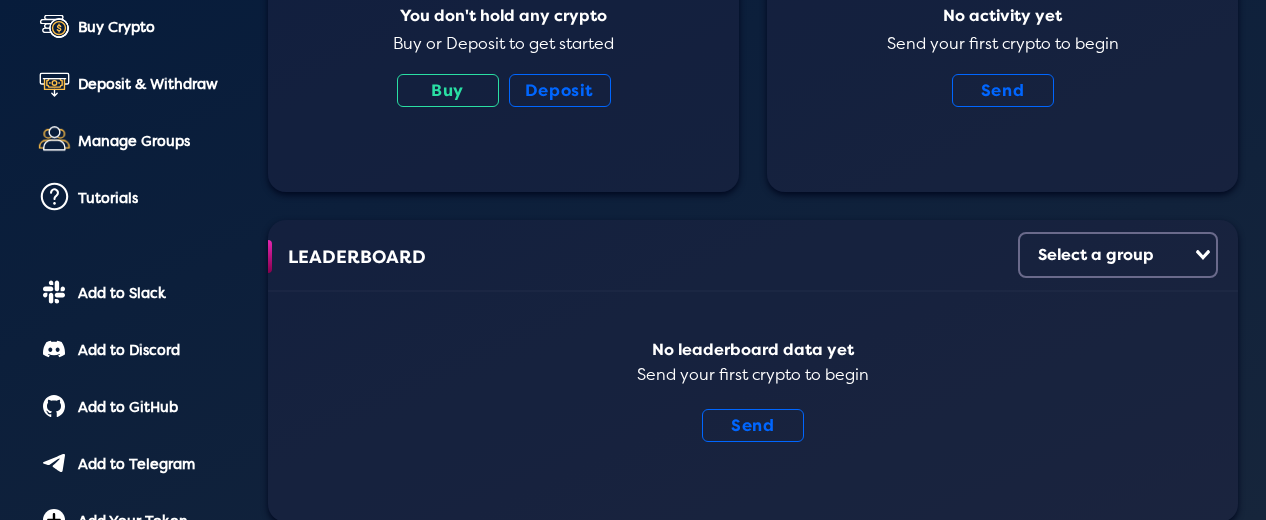 scroll, scrollTop: 564, scrollLeft: 0, axis: vertical 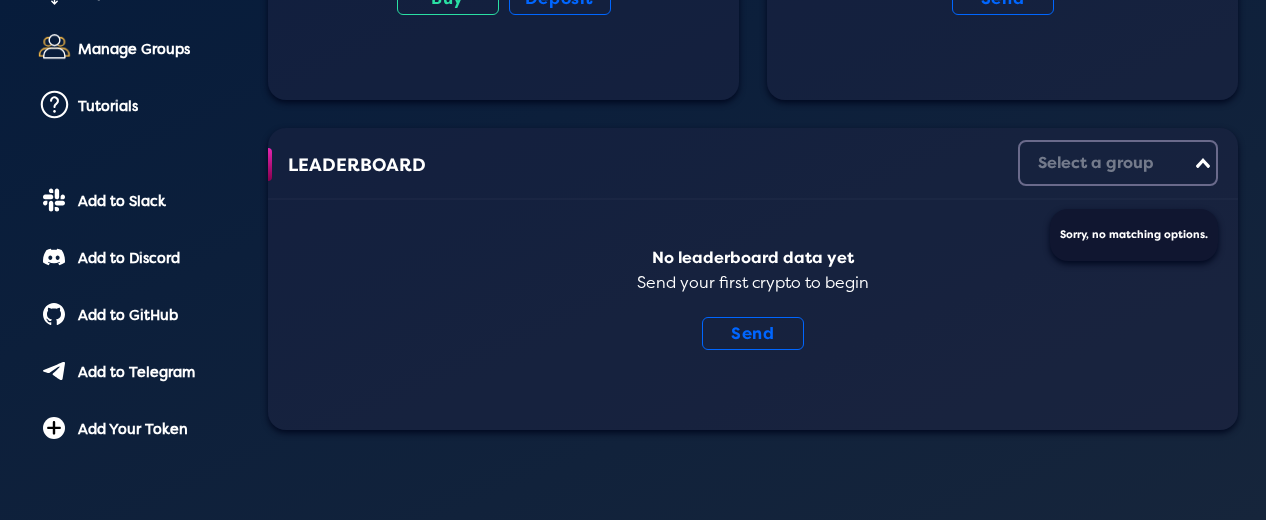 click on "Select a group" at bounding box center (1106, 161) 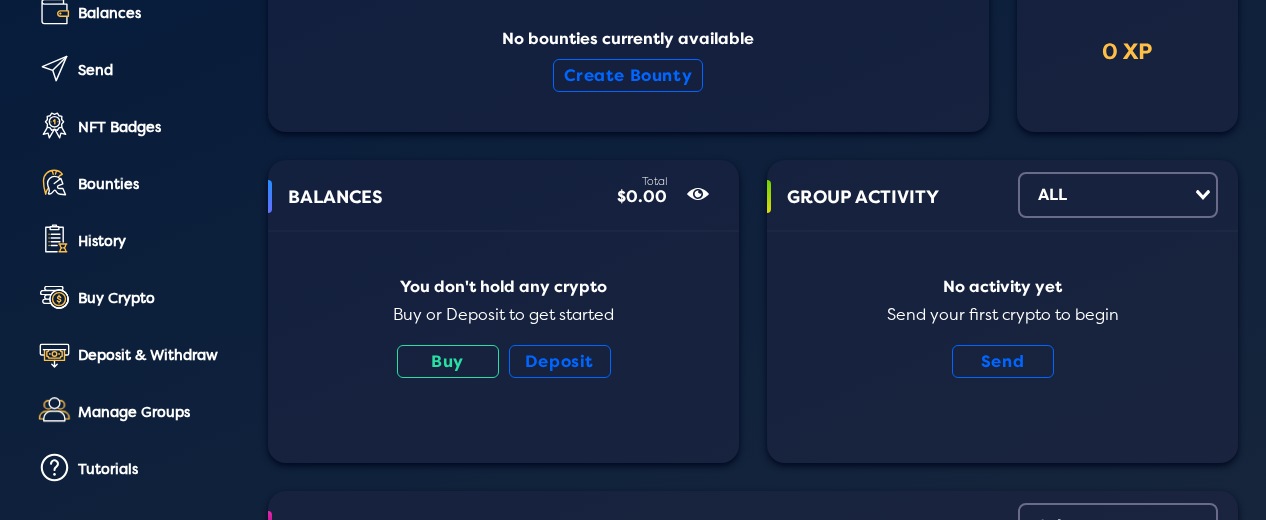 scroll, scrollTop: 200, scrollLeft: 0, axis: vertical 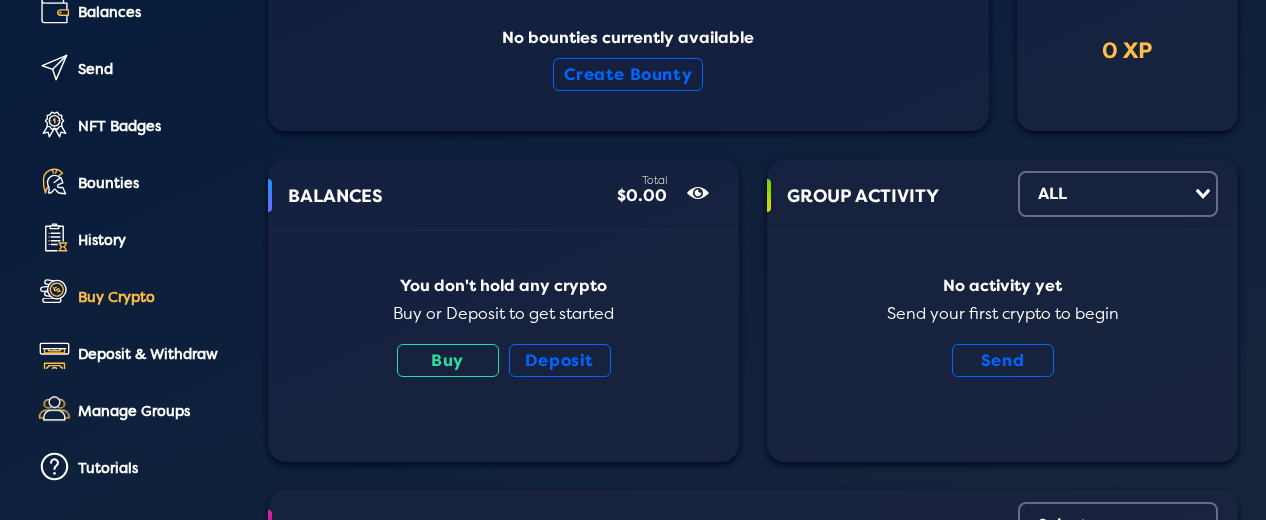 click on "Buy Crypto" 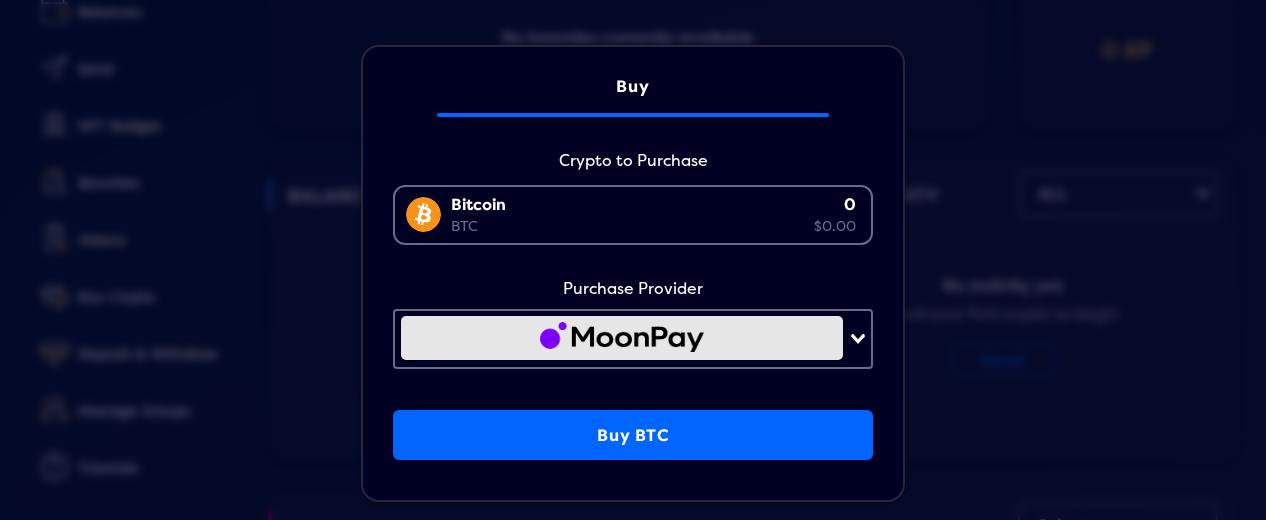 scroll, scrollTop: 0, scrollLeft: 0, axis: both 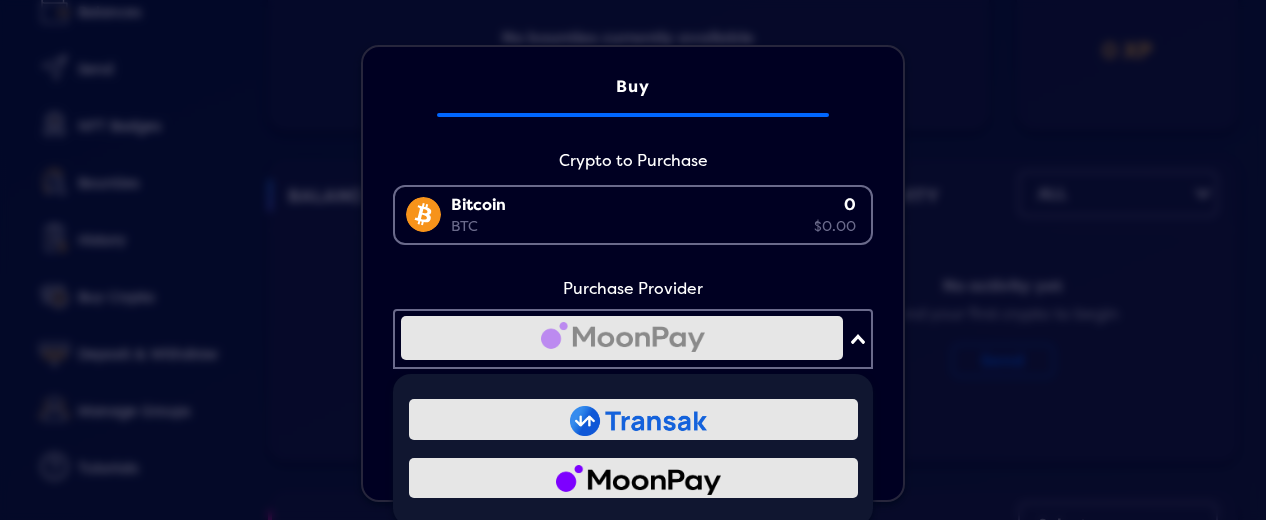 click 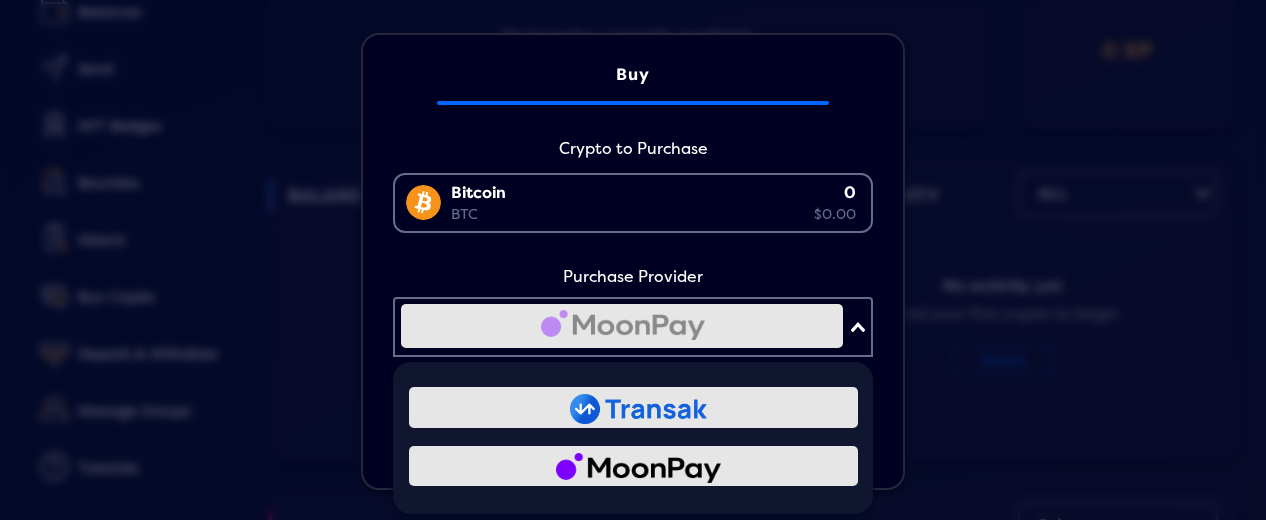 click at bounding box center [638, 409] 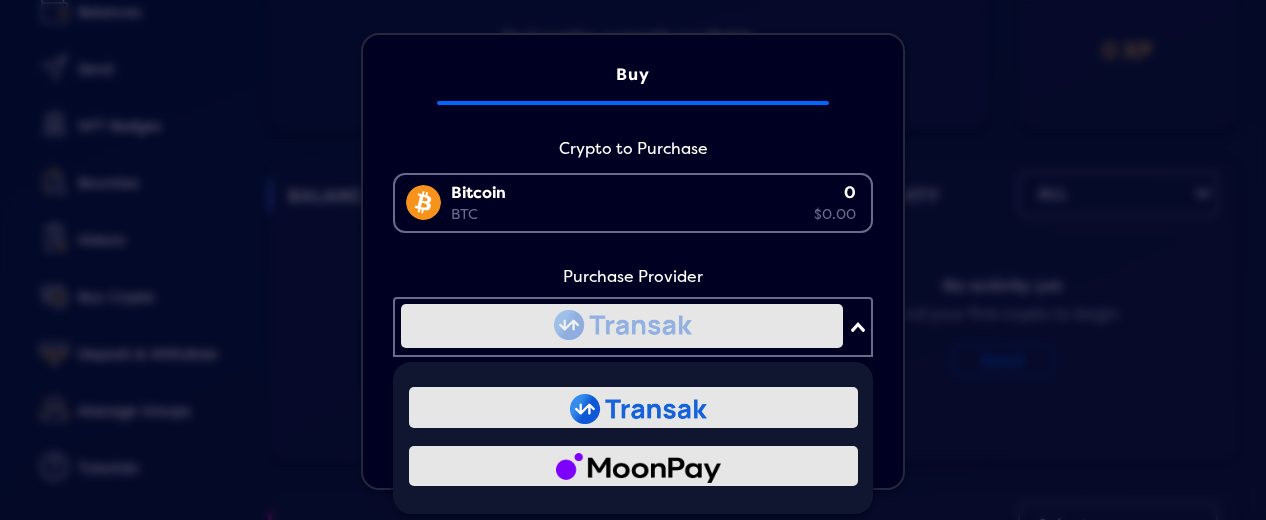 scroll, scrollTop: 0, scrollLeft: 0, axis: both 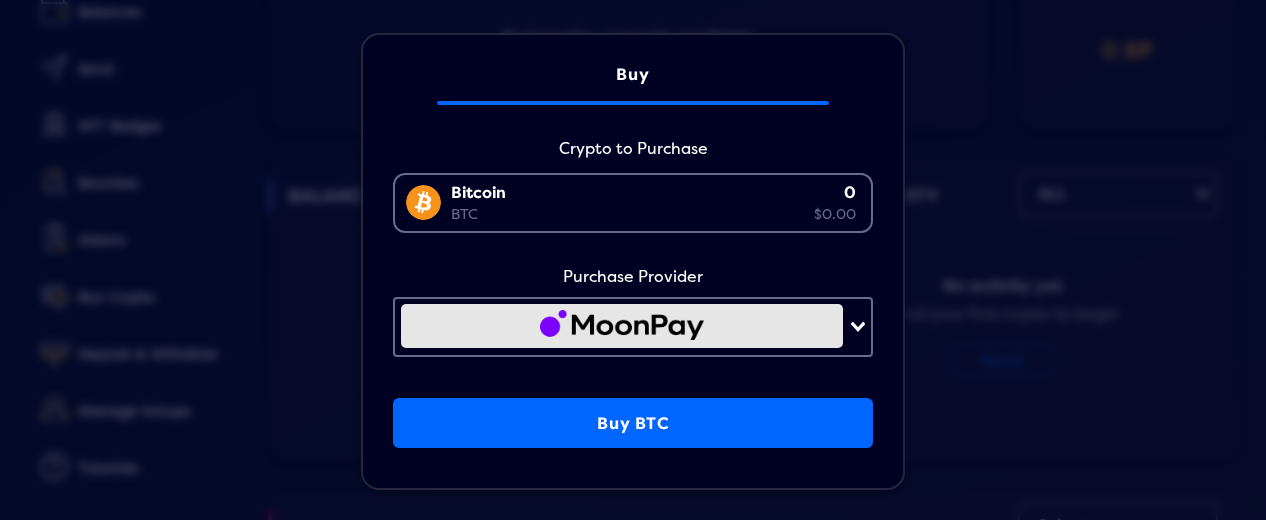 click on "Loading..." at bounding box center [859, 325] 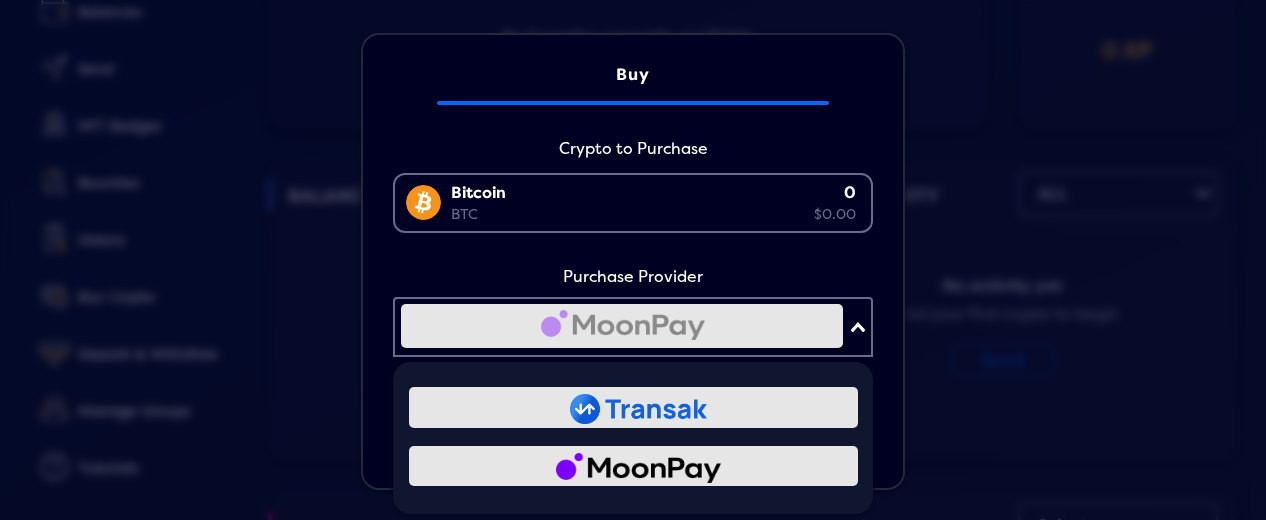 click at bounding box center (638, 409) 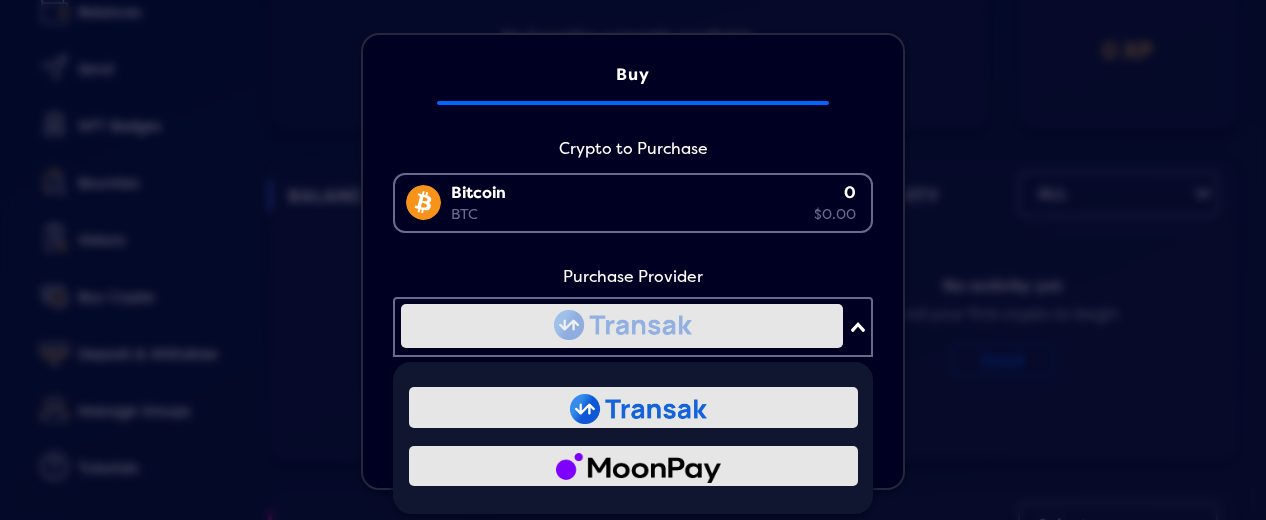 scroll, scrollTop: 0, scrollLeft: 0, axis: both 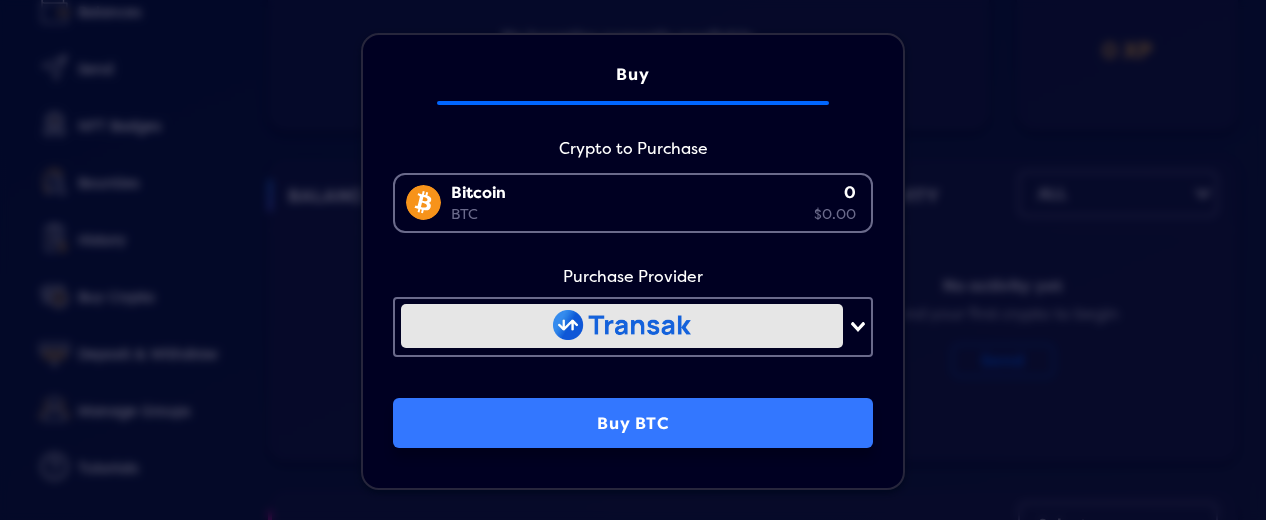 click on "Buy BTC" at bounding box center (633, 423) 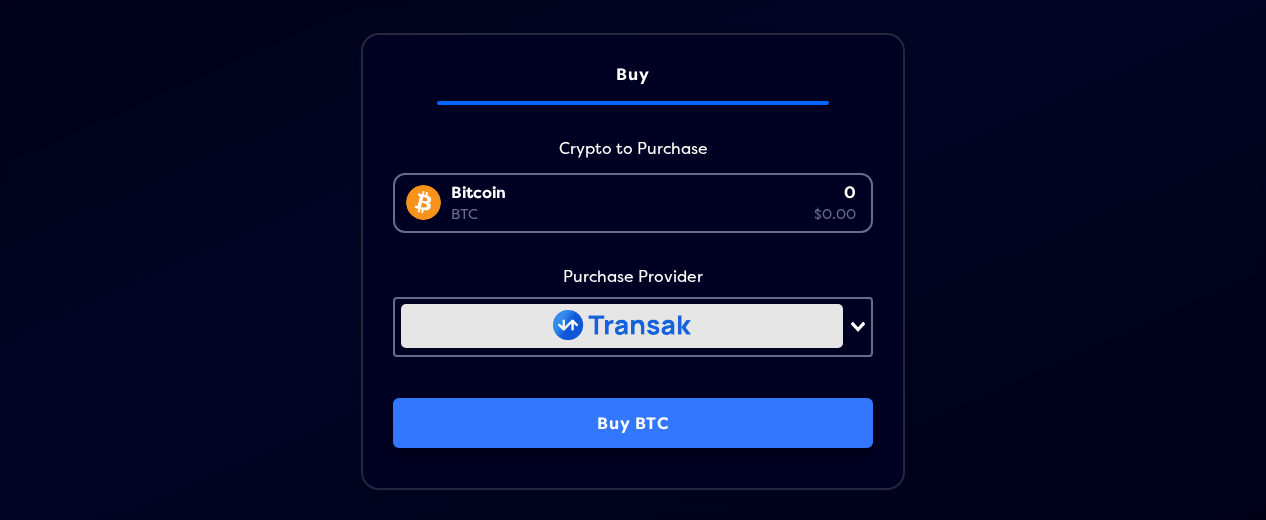 scroll, scrollTop: 0, scrollLeft: 0, axis: both 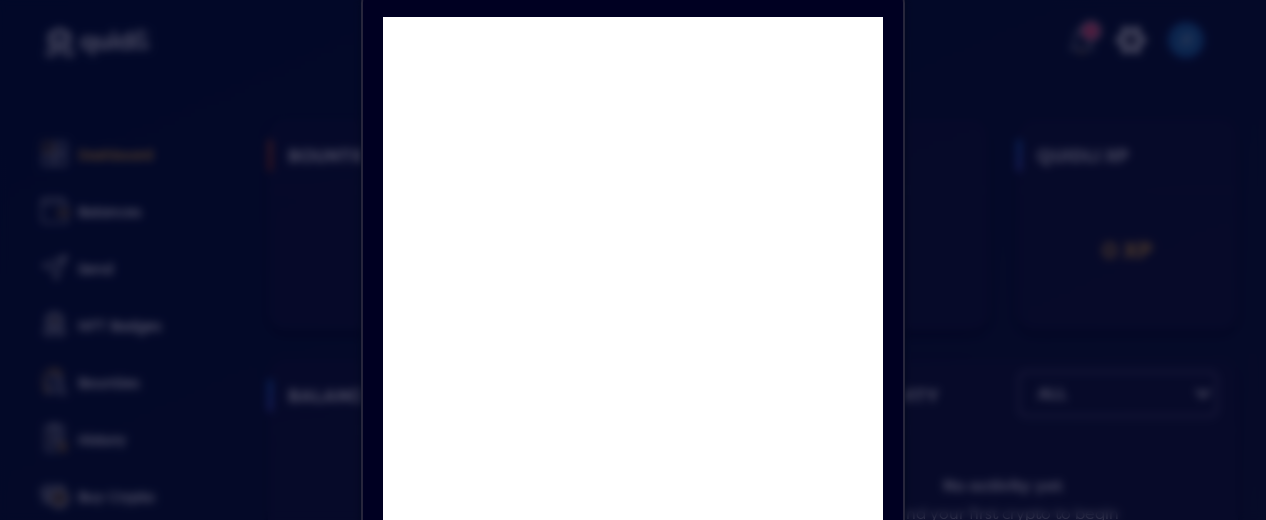 click on "Your browser does not support iframes  Back to Quidli" at bounding box center (633, 386) 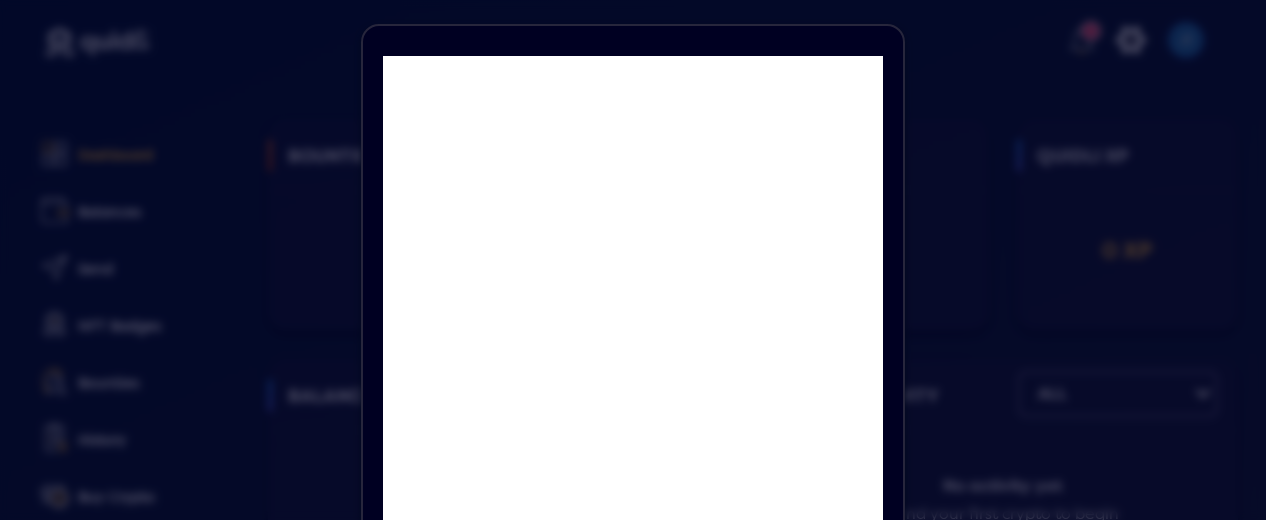 scroll, scrollTop: 0, scrollLeft: 0, axis: both 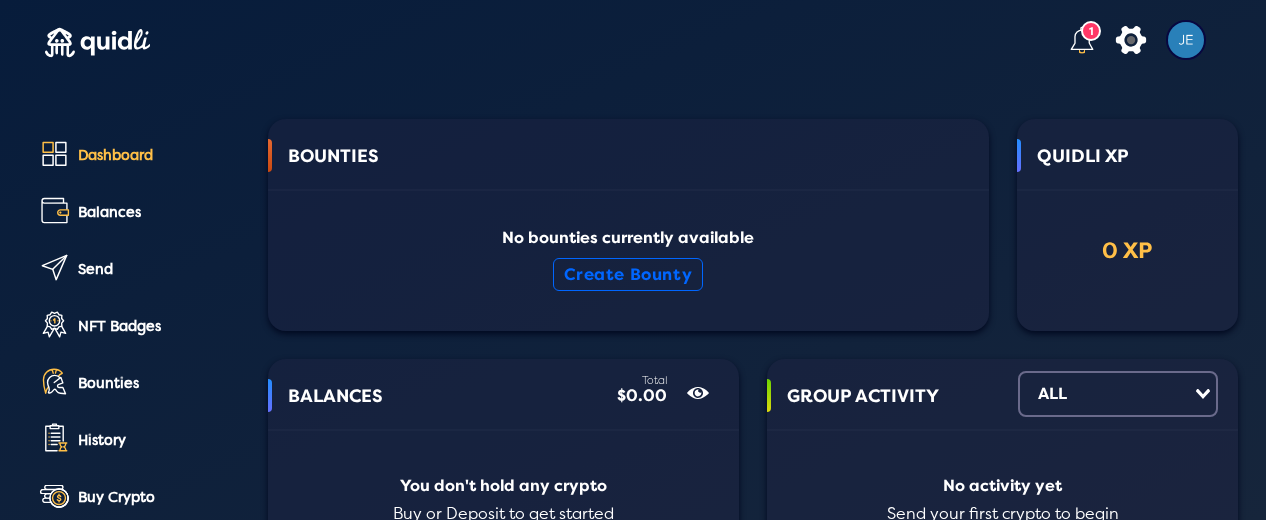click on "Your browser does not support iframes  Back to Quidli" 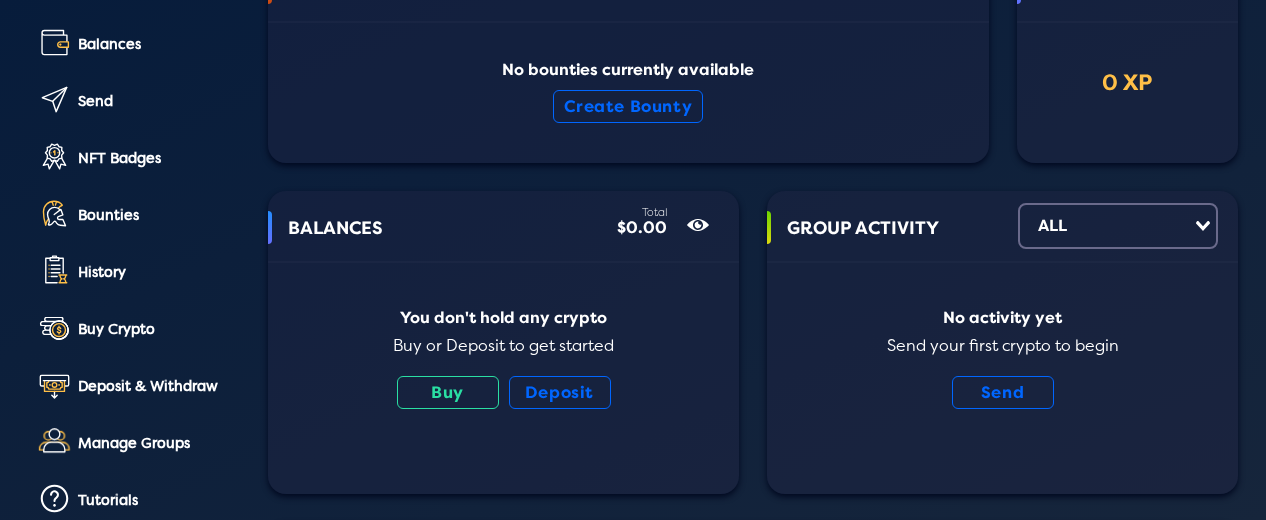 scroll, scrollTop: 200, scrollLeft: 0, axis: vertical 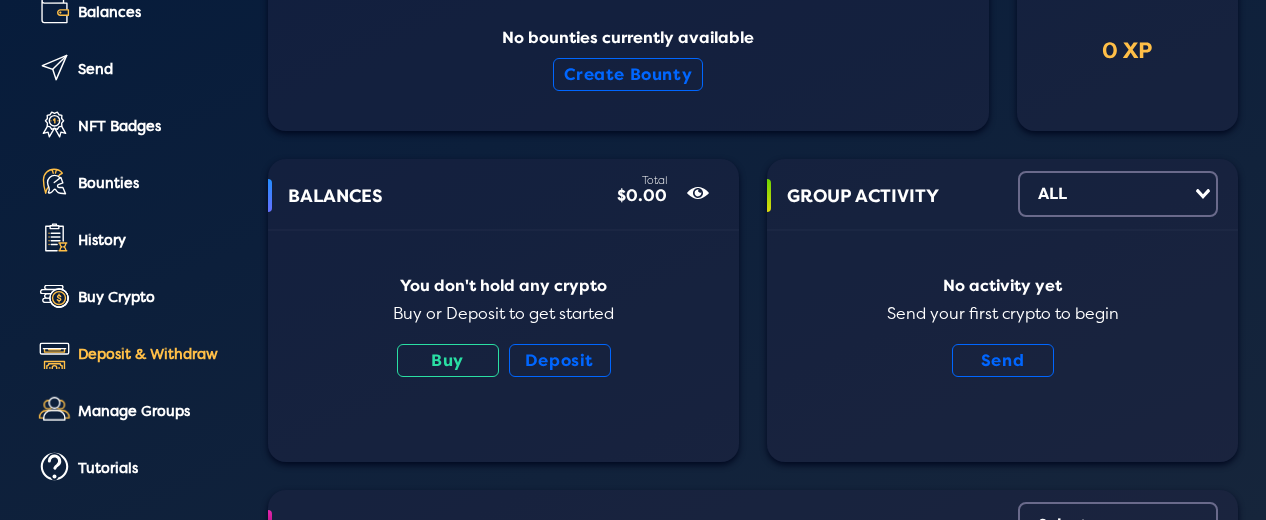 click on "Deposit & Withdraw" 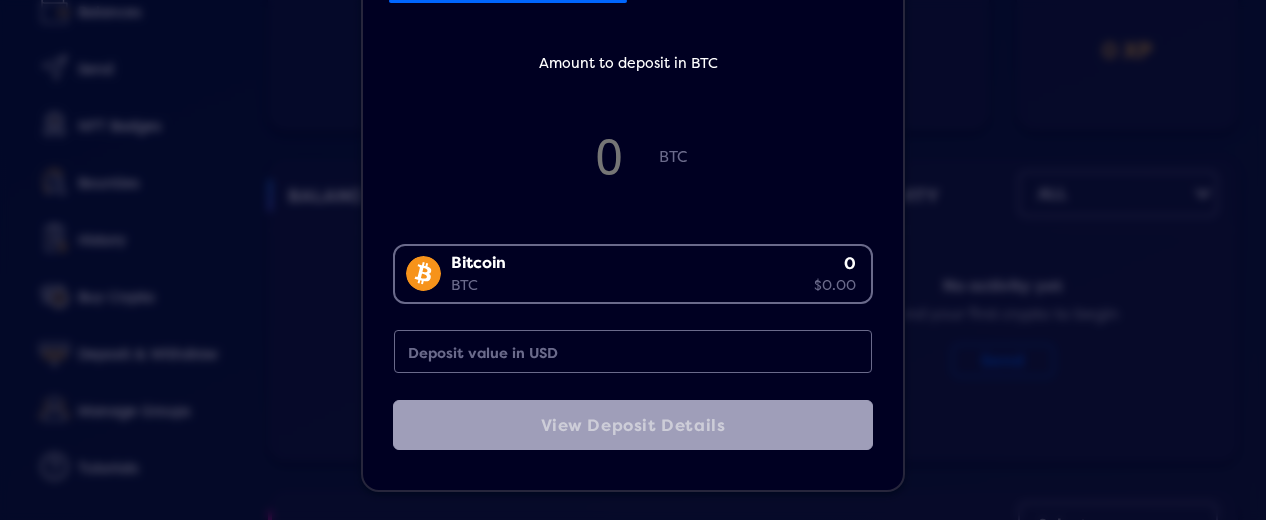 scroll, scrollTop: 115, scrollLeft: 0, axis: vertical 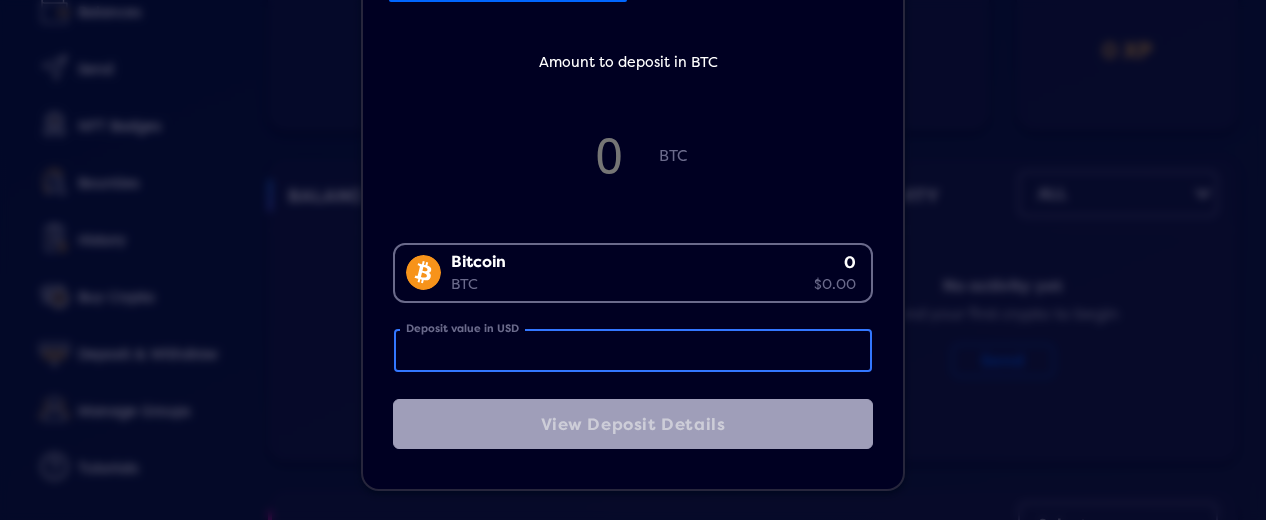 click on "Deposit value in USD" at bounding box center (633, 350) 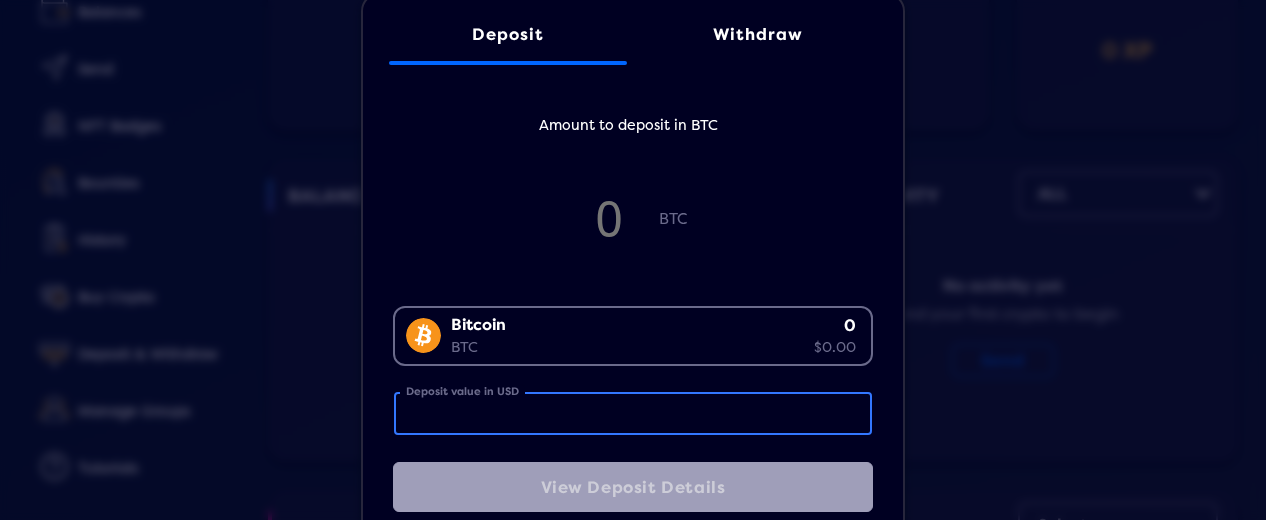 scroll, scrollTop: 0, scrollLeft: 0, axis: both 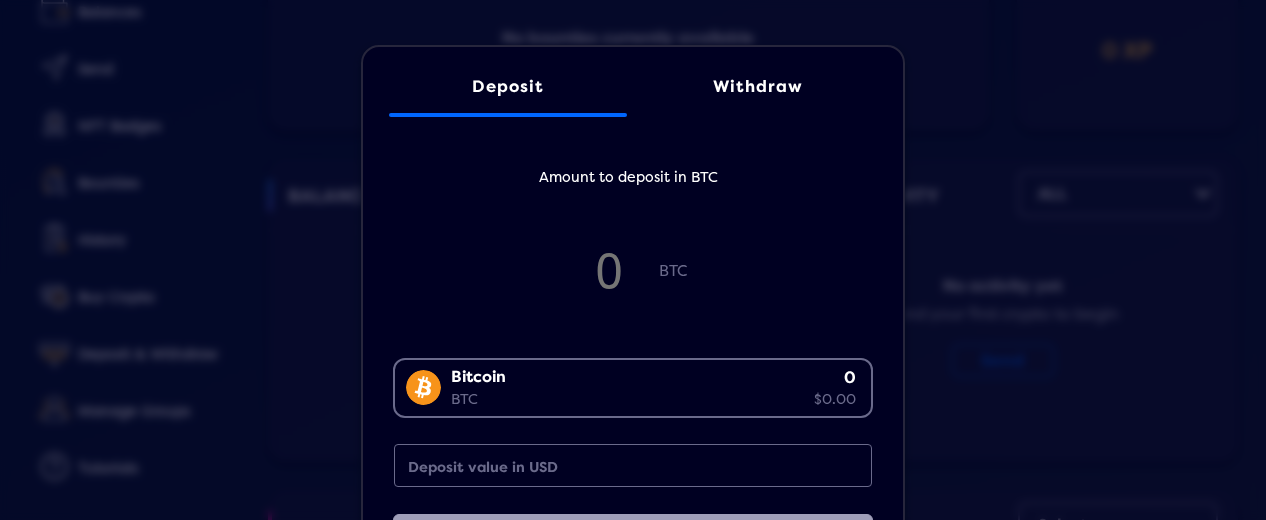 drag, startPoint x: 772, startPoint y: 97, endPoint x: 758, endPoint y: 102, distance: 14.866069 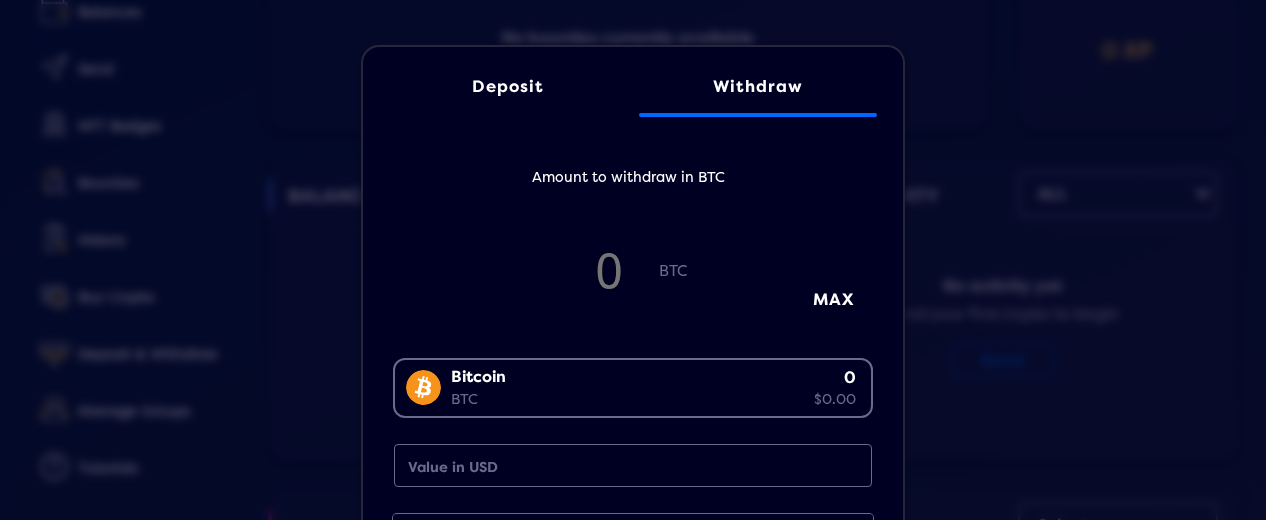 click on "Deposit" 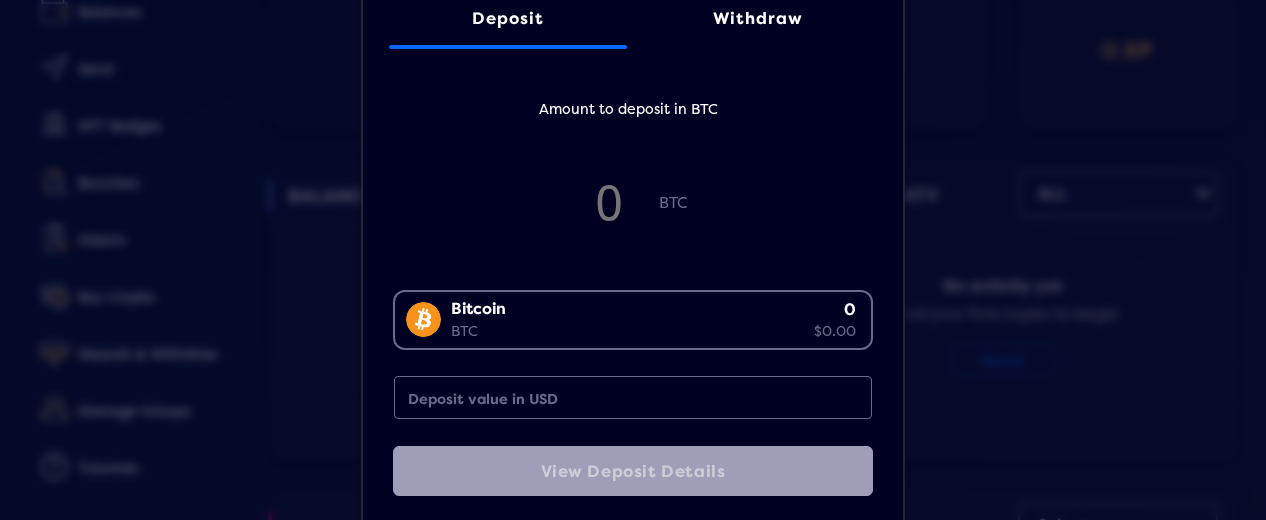 scroll, scrollTop: 100, scrollLeft: 0, axis: vertical 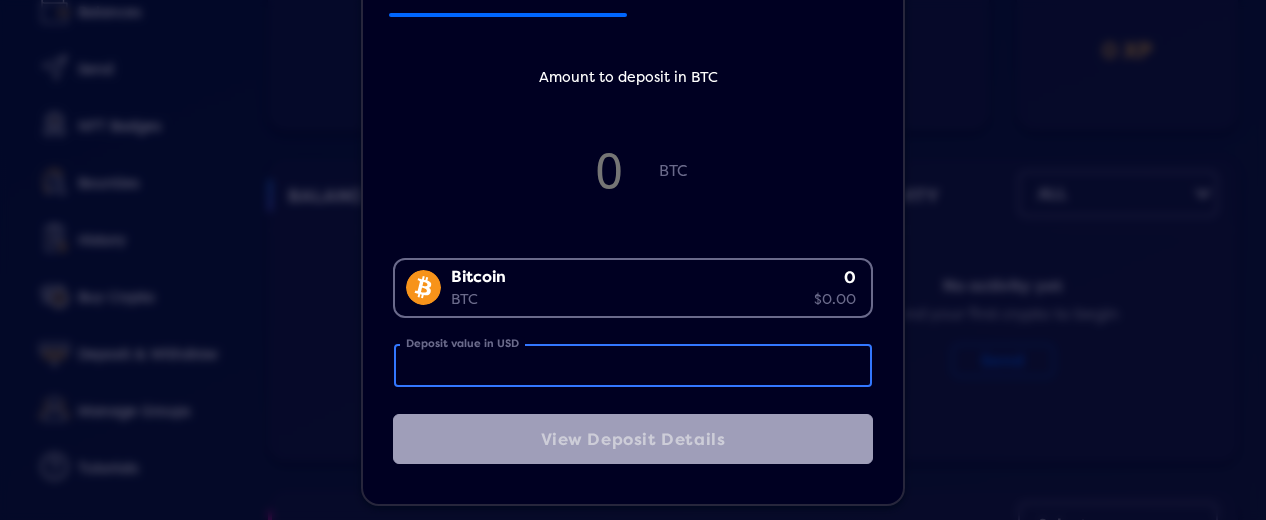 click on "Deposit value in USD" at bounding box center (633, 365) 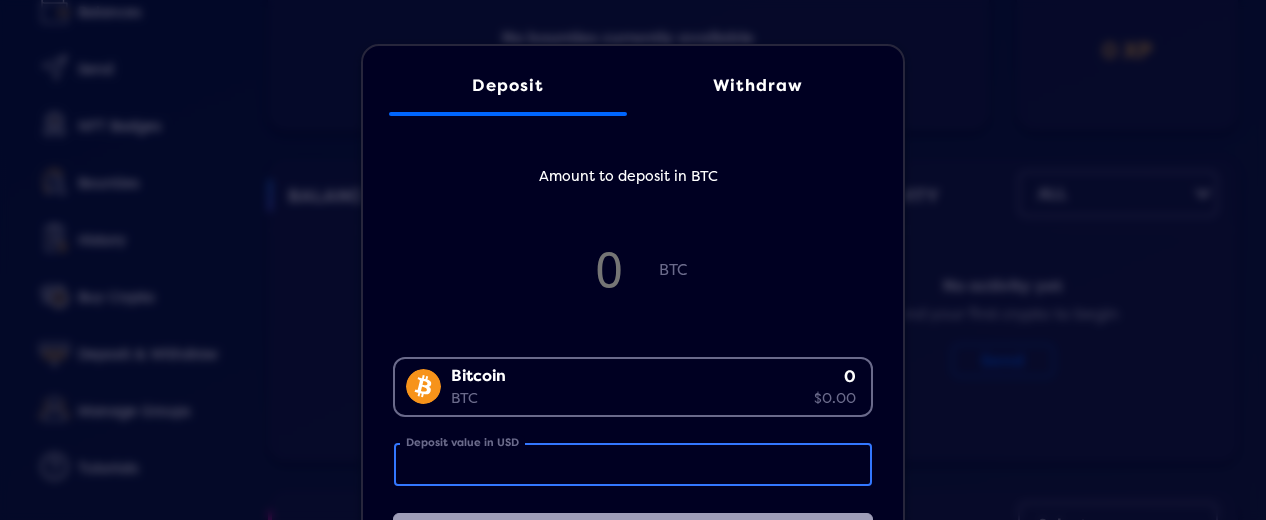 scroll, scrollTop: 0, scrollLeft: 0, axis: both 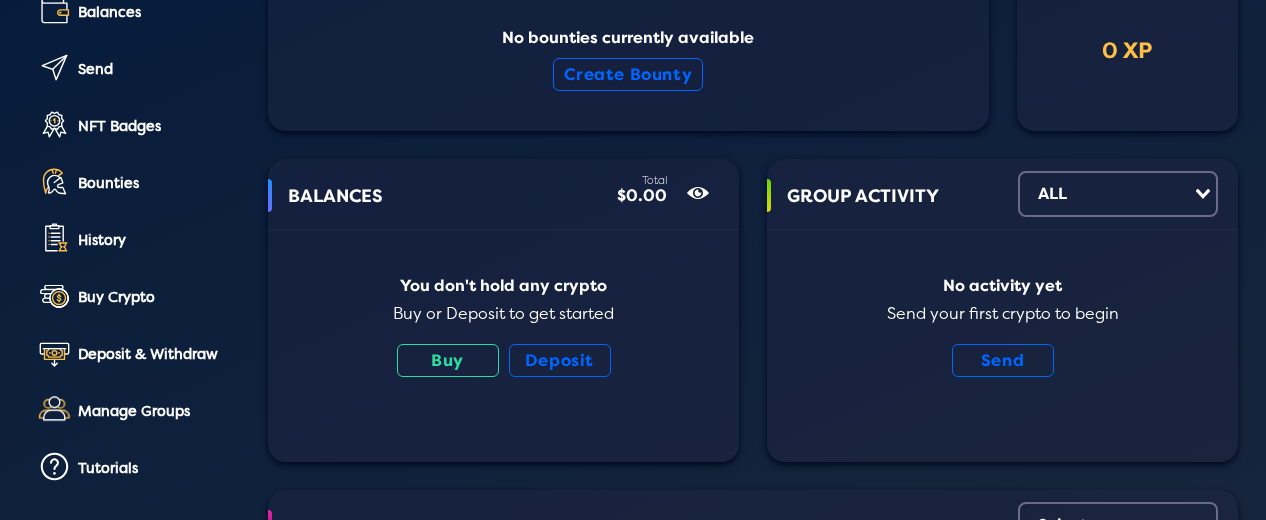 click on "Deposit Withdraw Amount to deposit in BTC BTC Bitcoin BTC 0 $0.00 Loading...  Deposit value in USD  View Deposit Details" 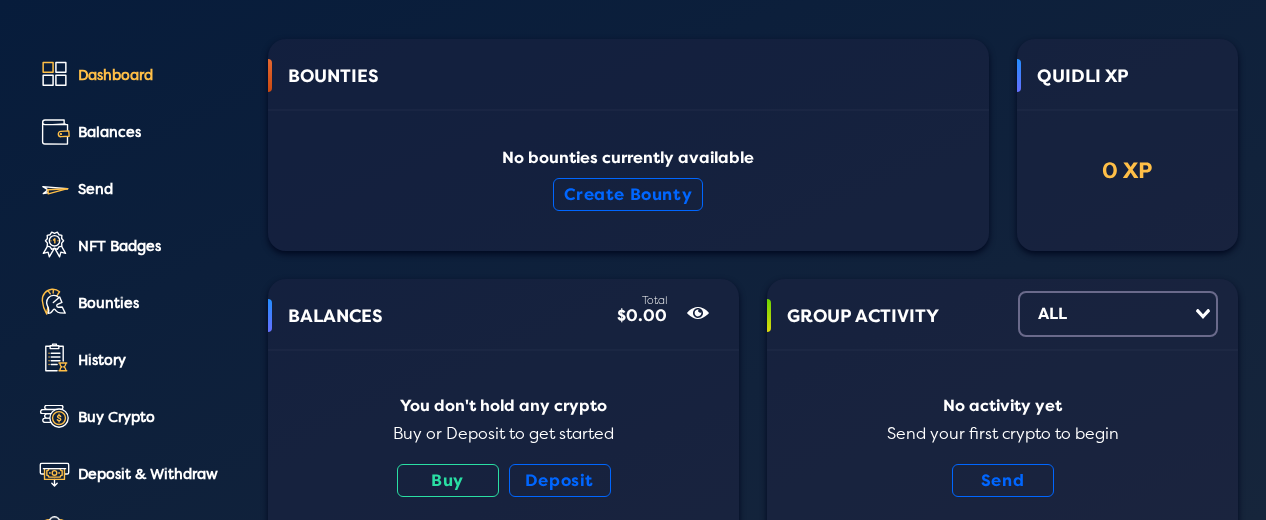 scroll, scrollTop: 100, scrollLeft: 0, axis: vertical 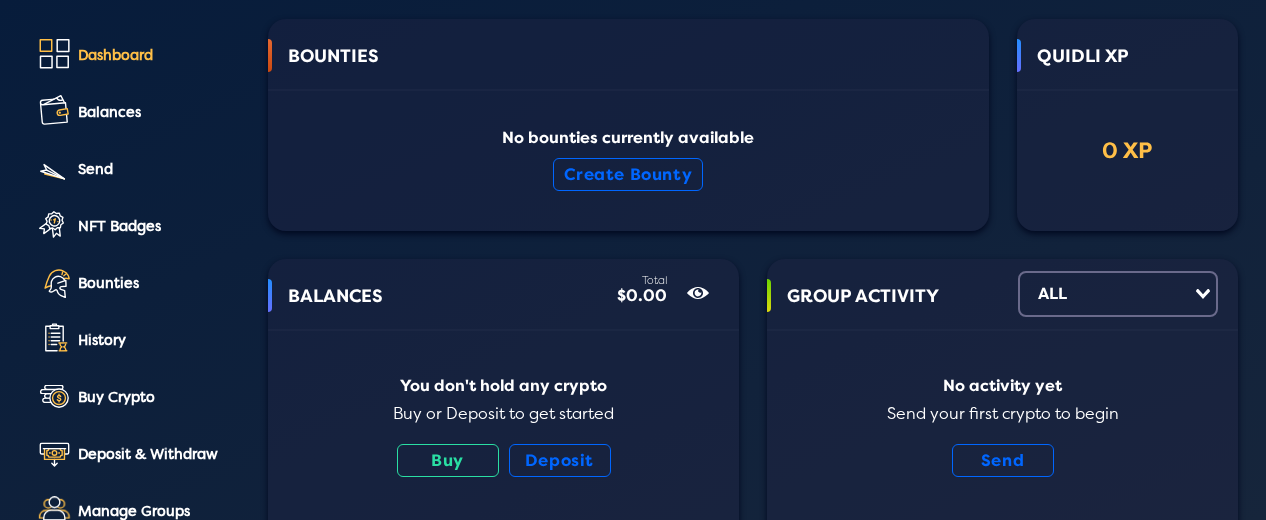 click on "Dashboard" 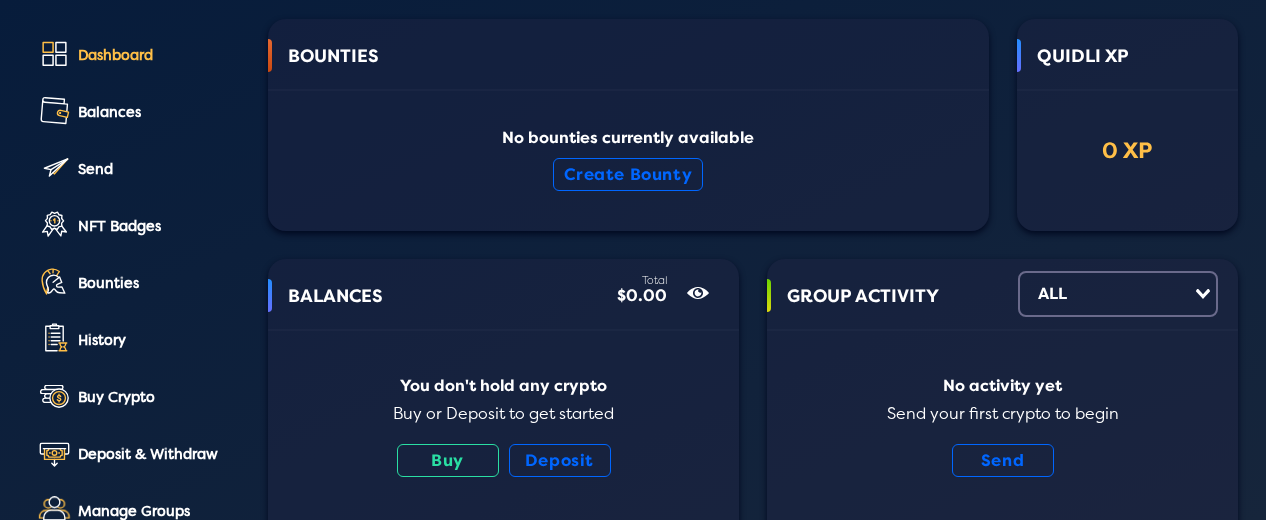 click on "Dashboard" 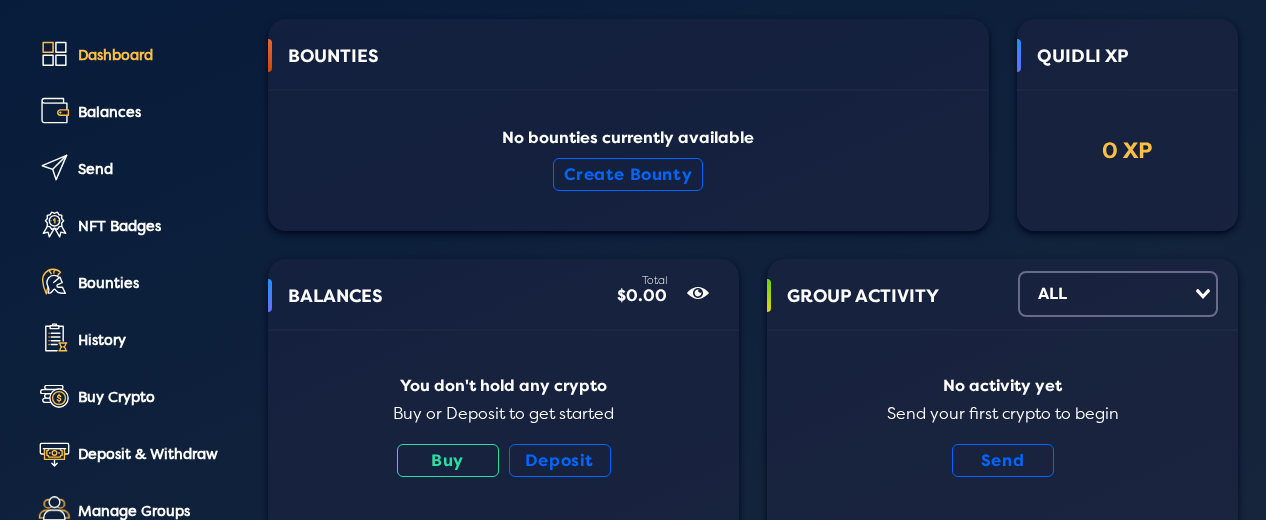 click on "Dashboard" 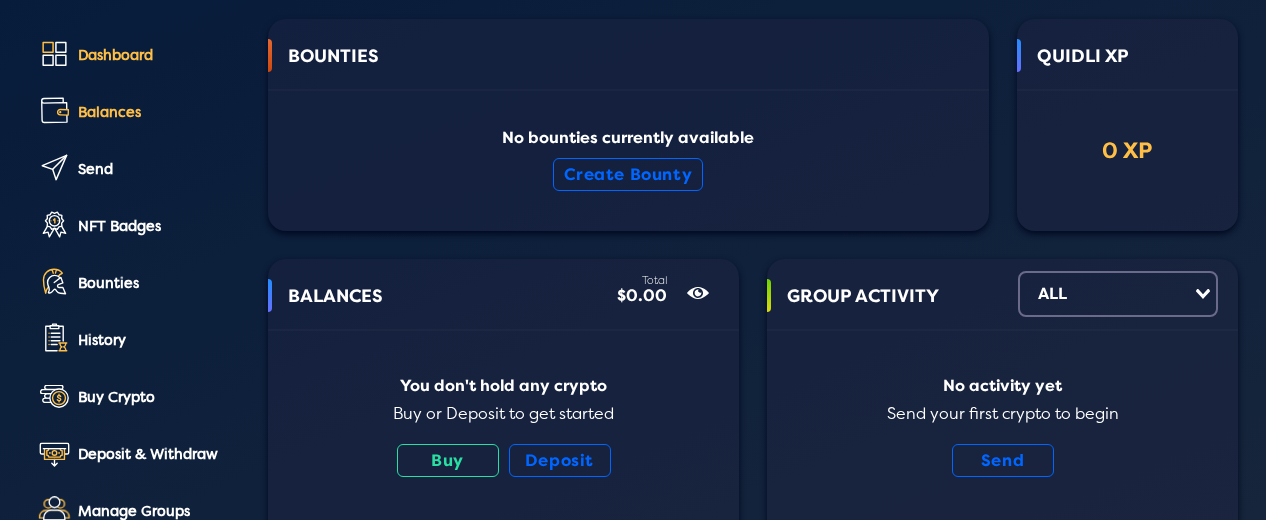 click on "Balances" 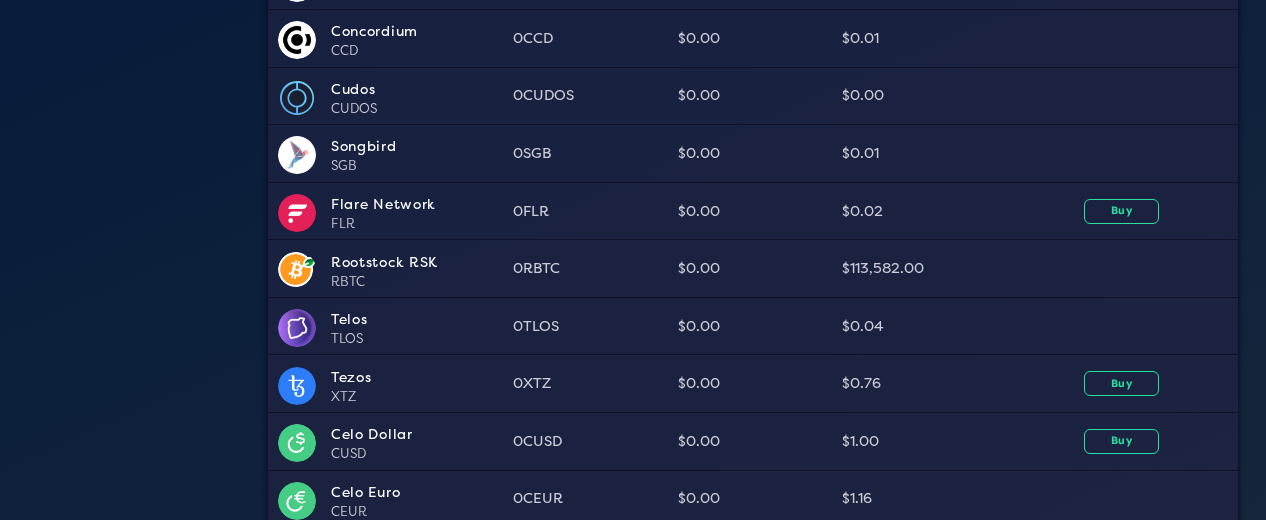scroll, scrollTop: 1300, scrollLeft: 0, axis: vertical 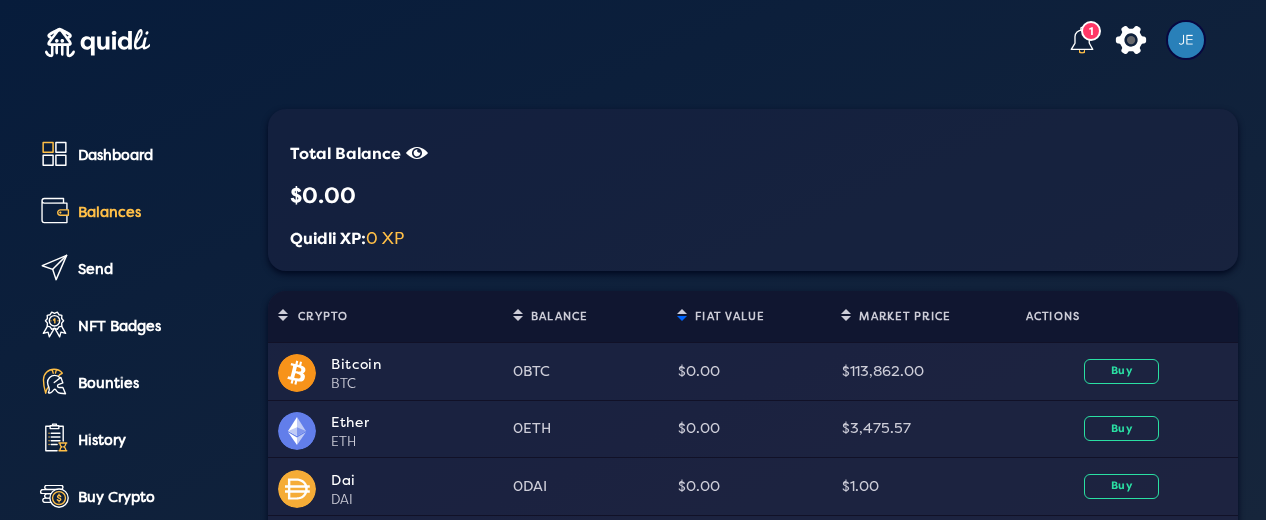 click on "Total Balance  show/hide $0.00  Quidli XP:  0 XP" at bounding box center (753, 189) 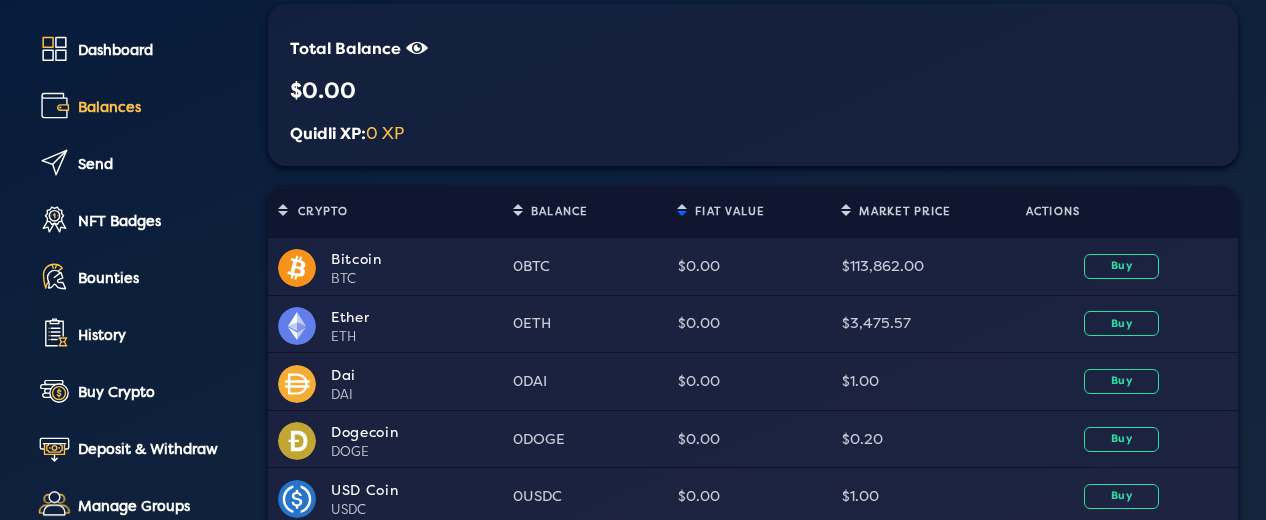 scroll, scrollTop: 0, scrollLeft: 0, axis: both 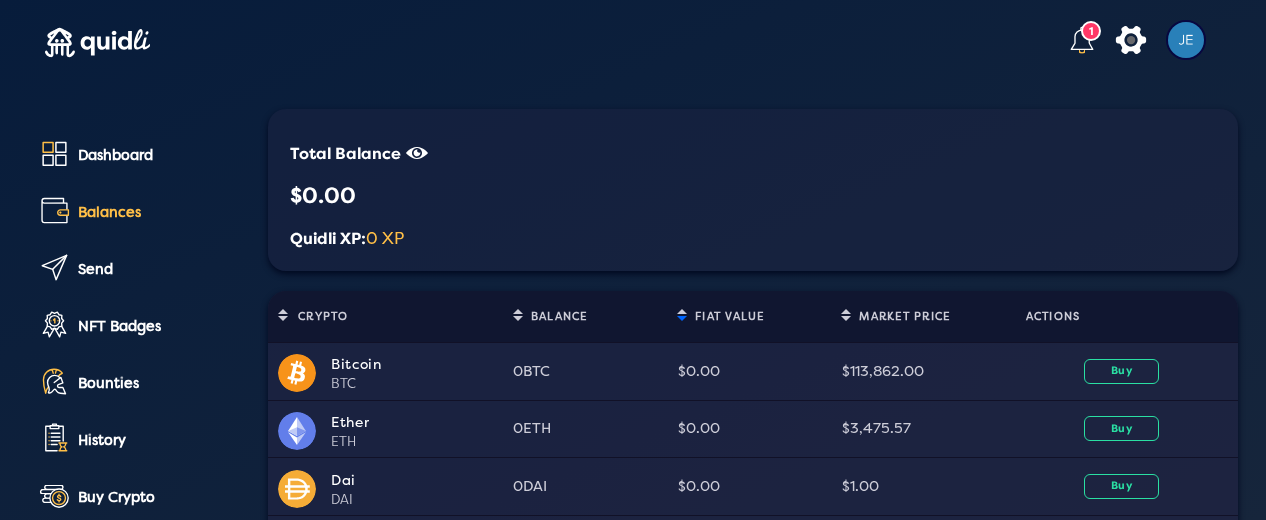 click on "Quidli XP:  0 XP" 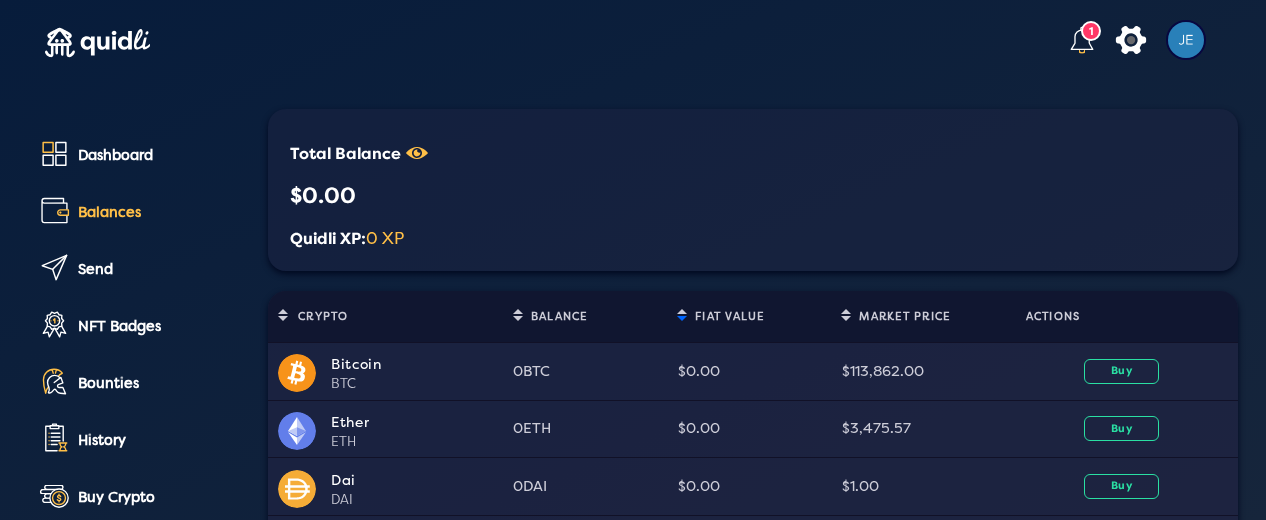 click 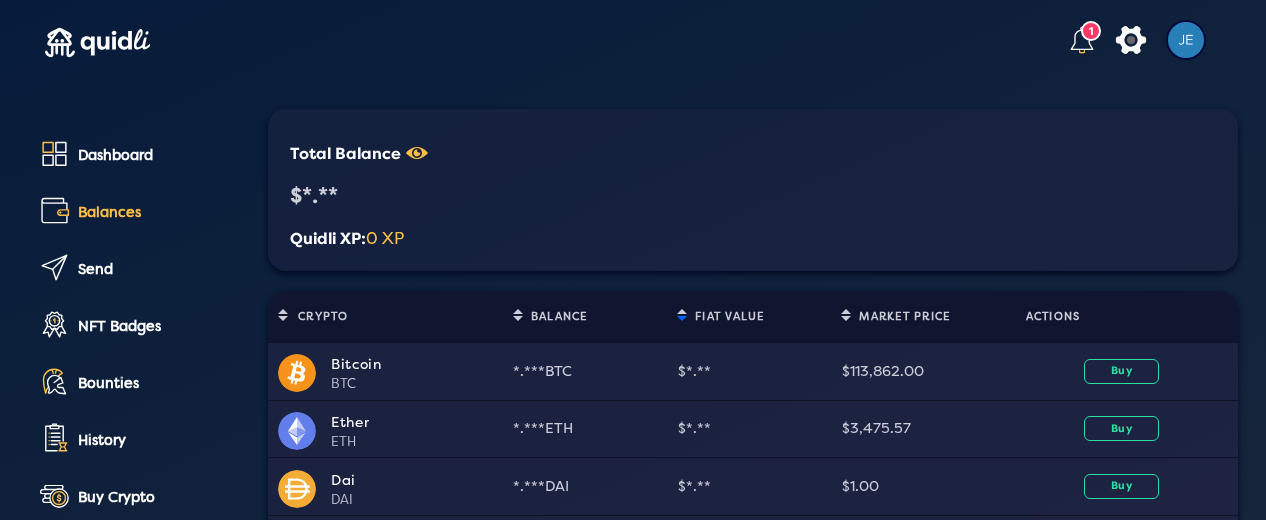 click on "show/hide" 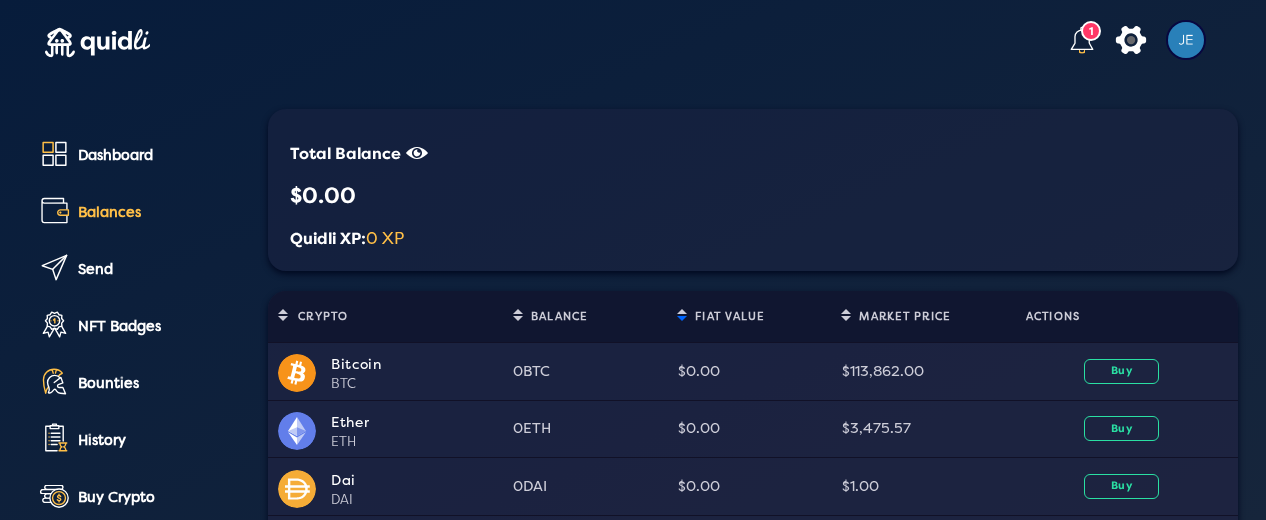 click on "0 XP" at bounding box center (385, 238) 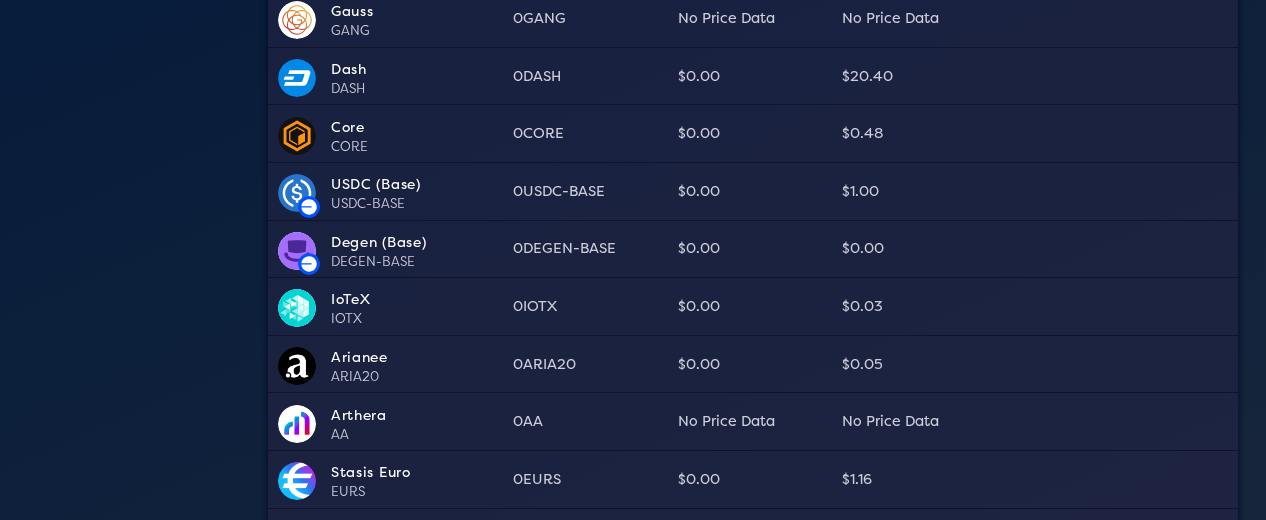scroll, scrollTop: 2600, scrollLeft: 0, axis: vertical 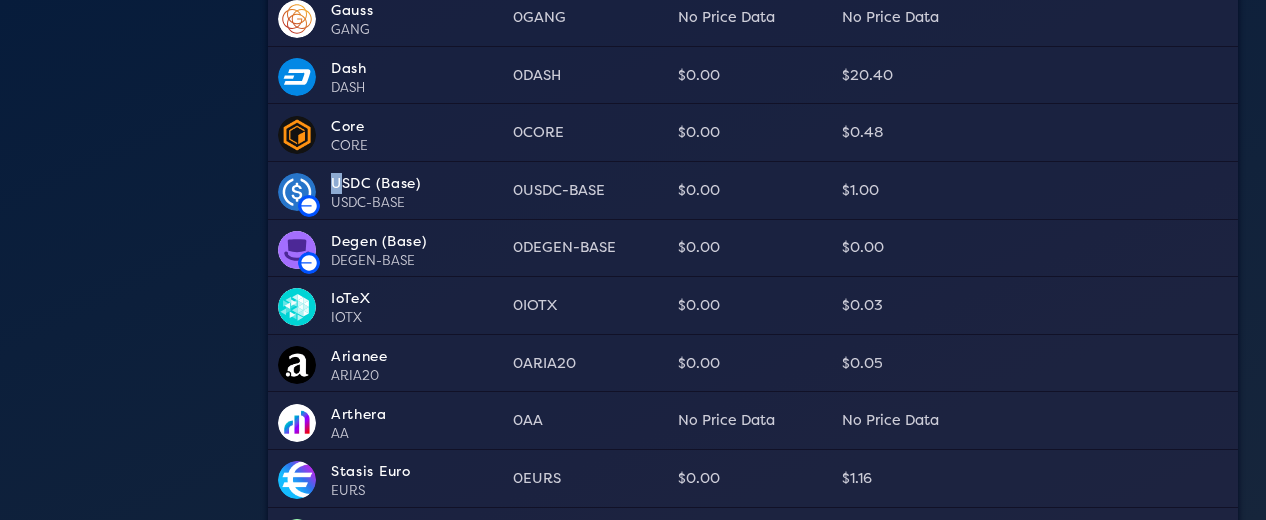 click on "USDC (Base)" at bounding box center (417, 183) 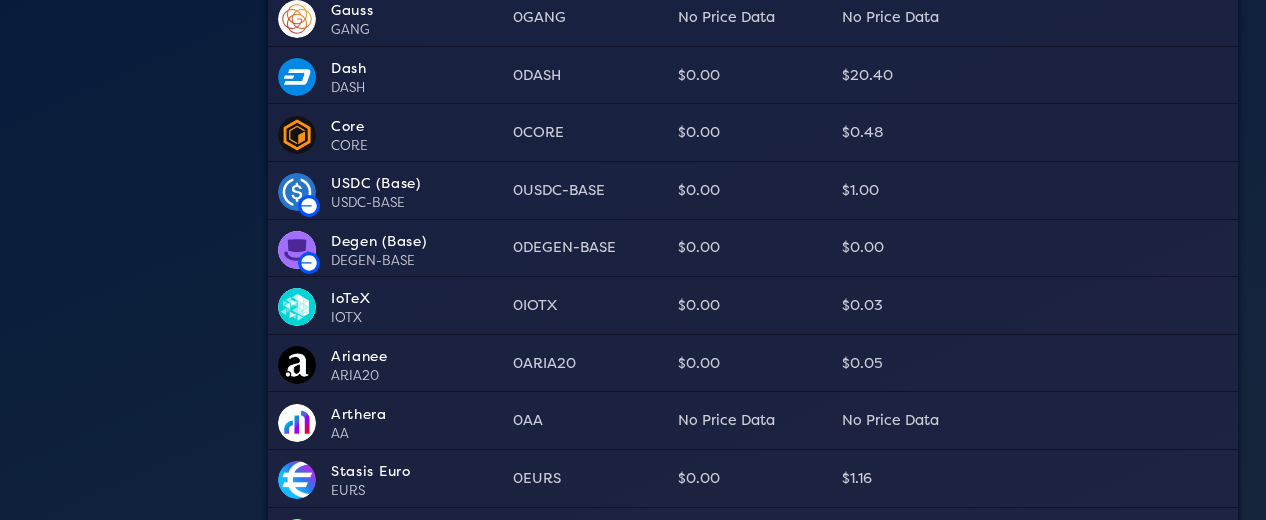 click on "USDC-BASE" at bounding box center (417, 204) 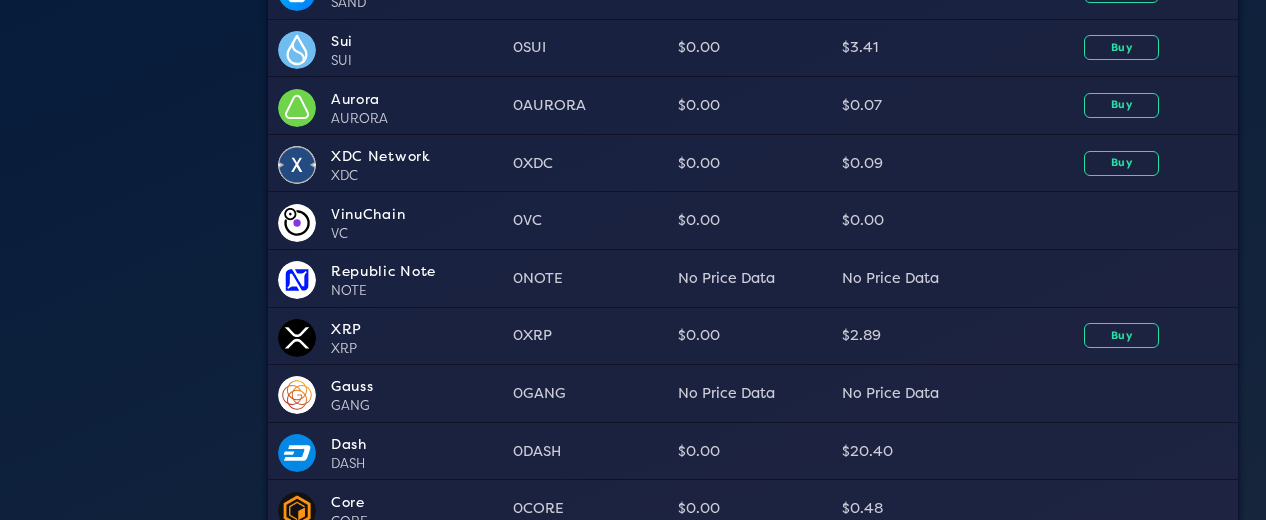 scroll, scrollTop: 2500, scrollLeft: 0, axis: vertical 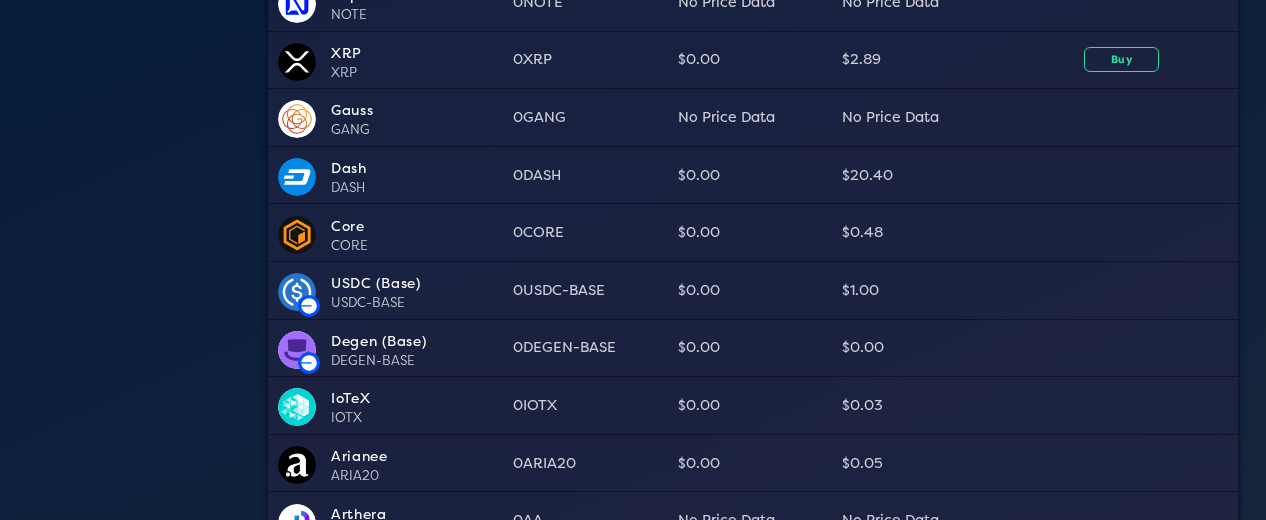 click 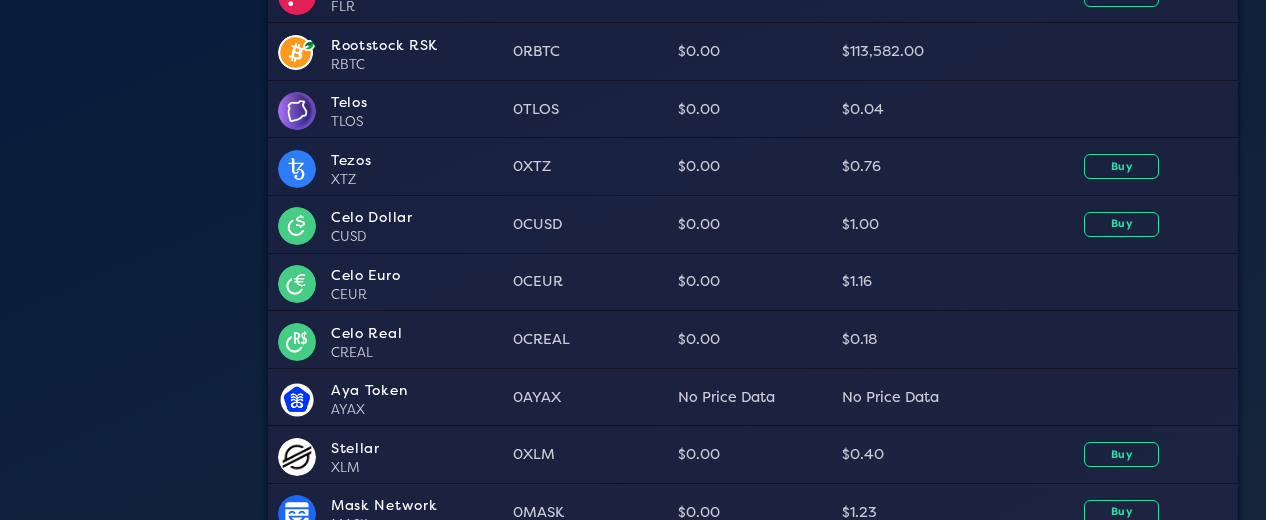 scroll, scrollTop: 1400, scrollLeft: 0, axis: vertical 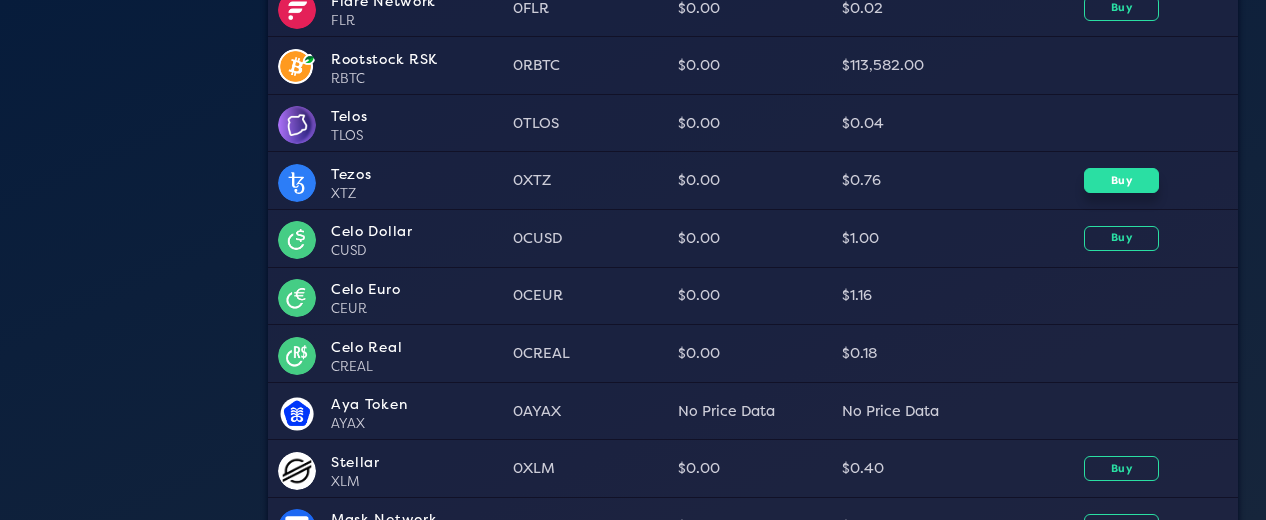 click on "Buy" at bounding box center (1121, 180) 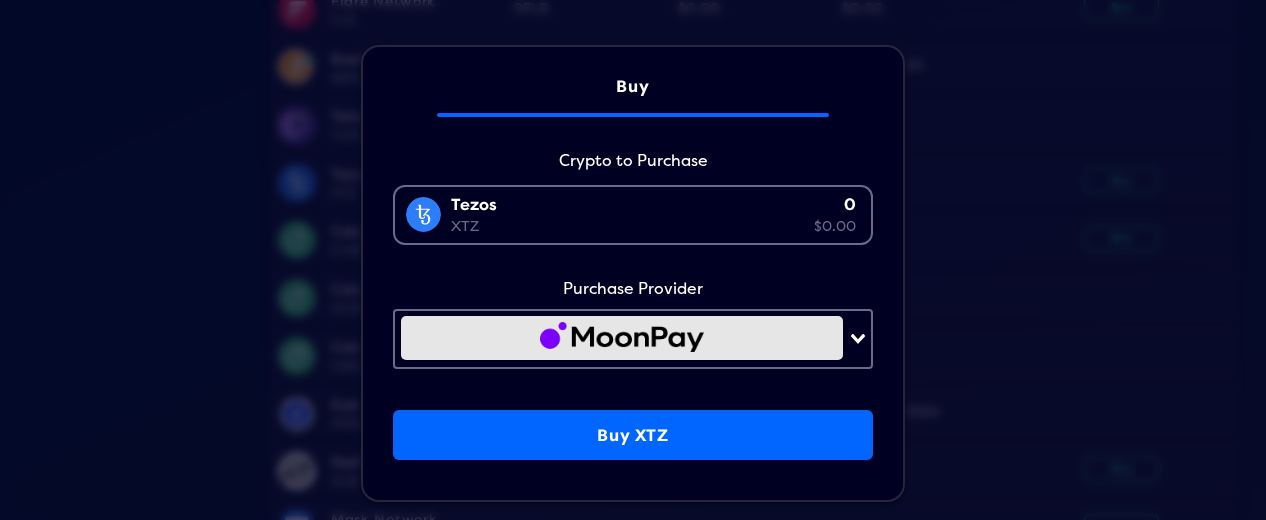 click on "Buy Crypto to Purchase Tezos XTZ 0 $0.00 Loading... Purchase Provider Loading... Buy XTZ" 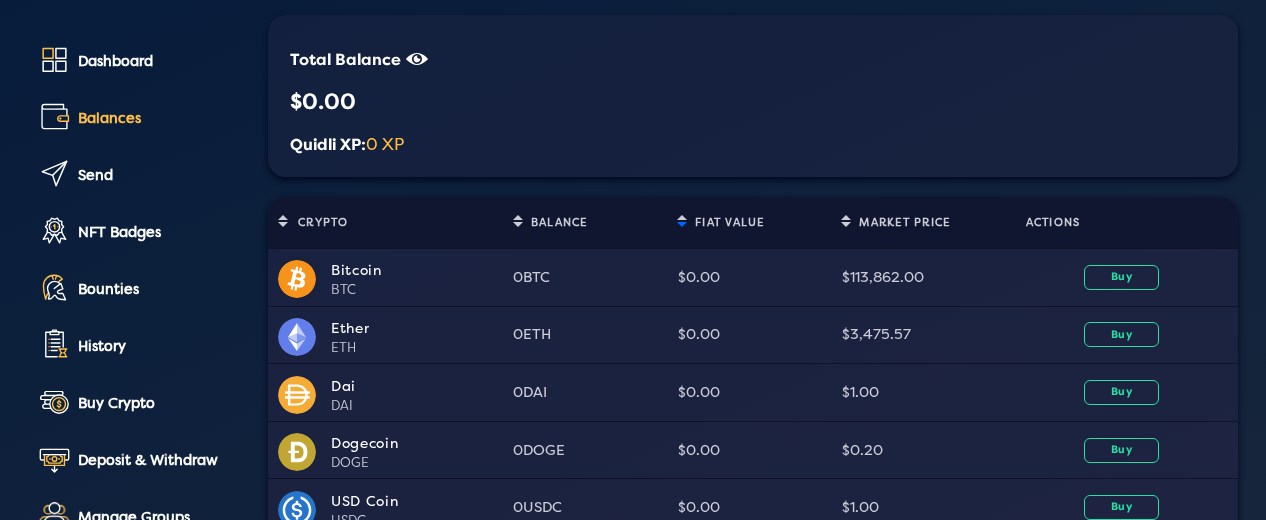 scroll, scrollTop: 0, scrollLeft: 0, axis: both 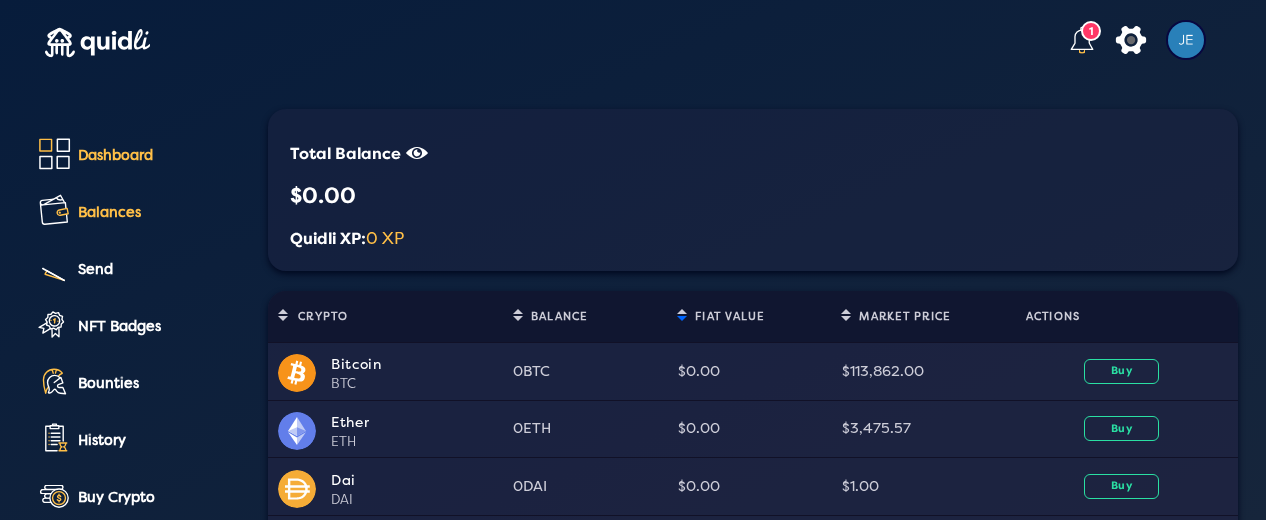 click on "Dashboard" 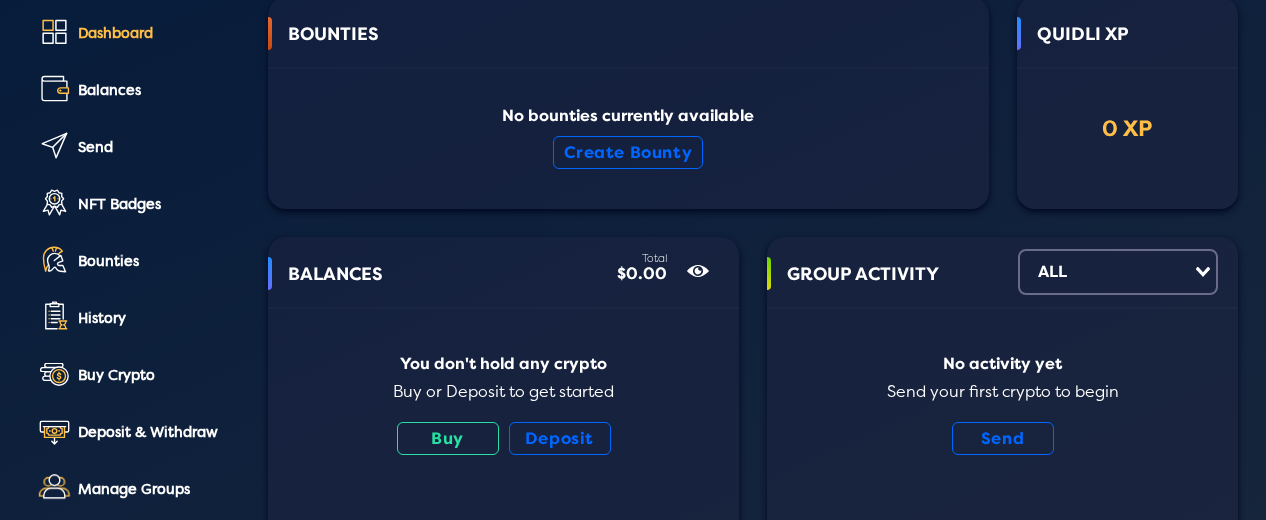 scroll, scrollTop: 0, scrollLeft: 0, axis: both 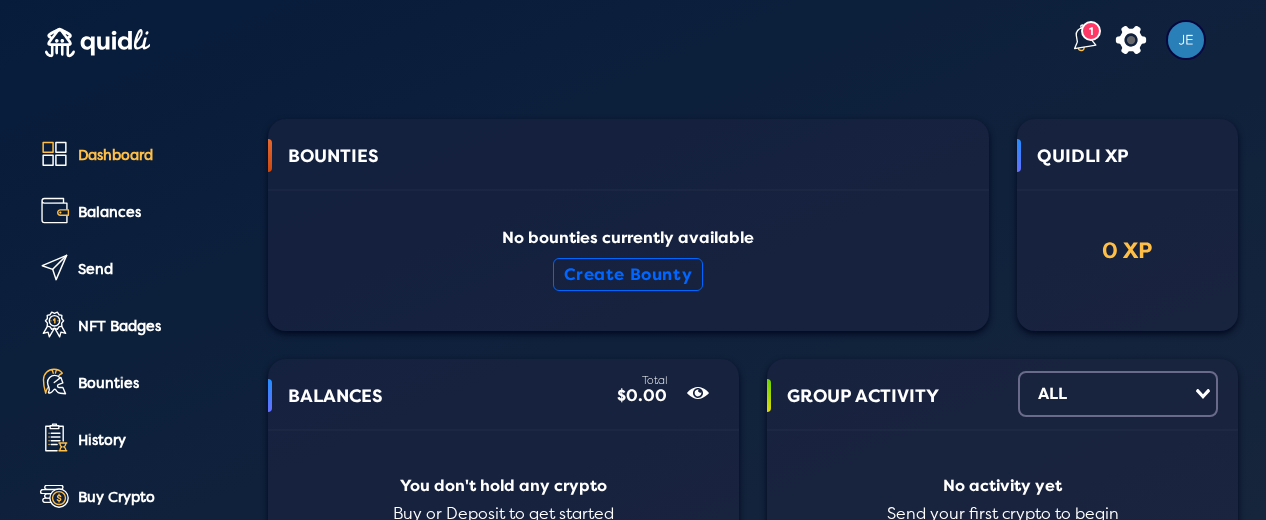 click at bounding box center (1186, 40) 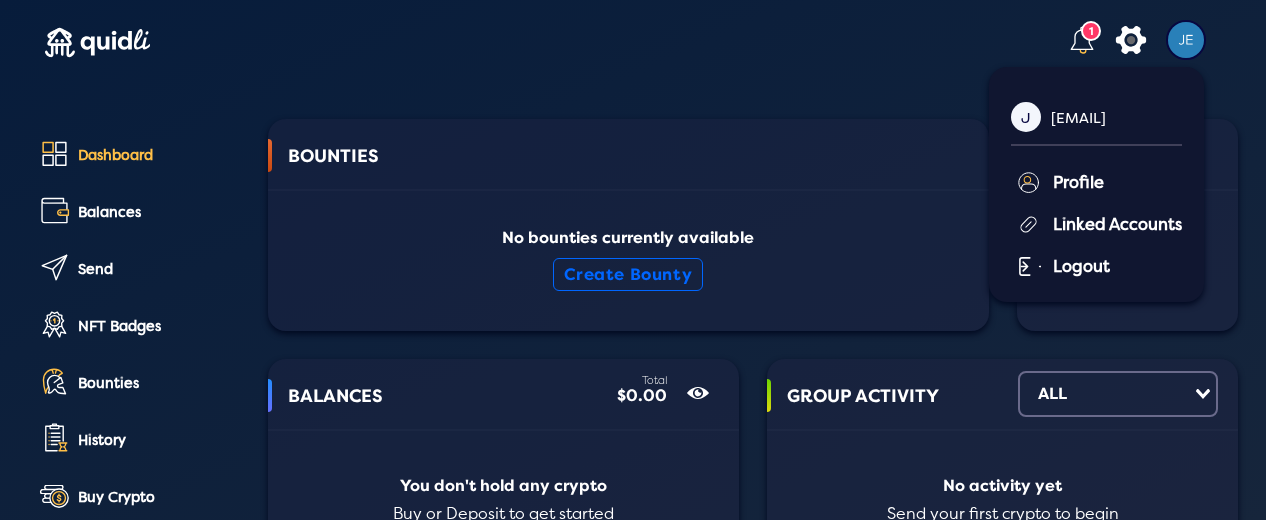 click on "Logout" 